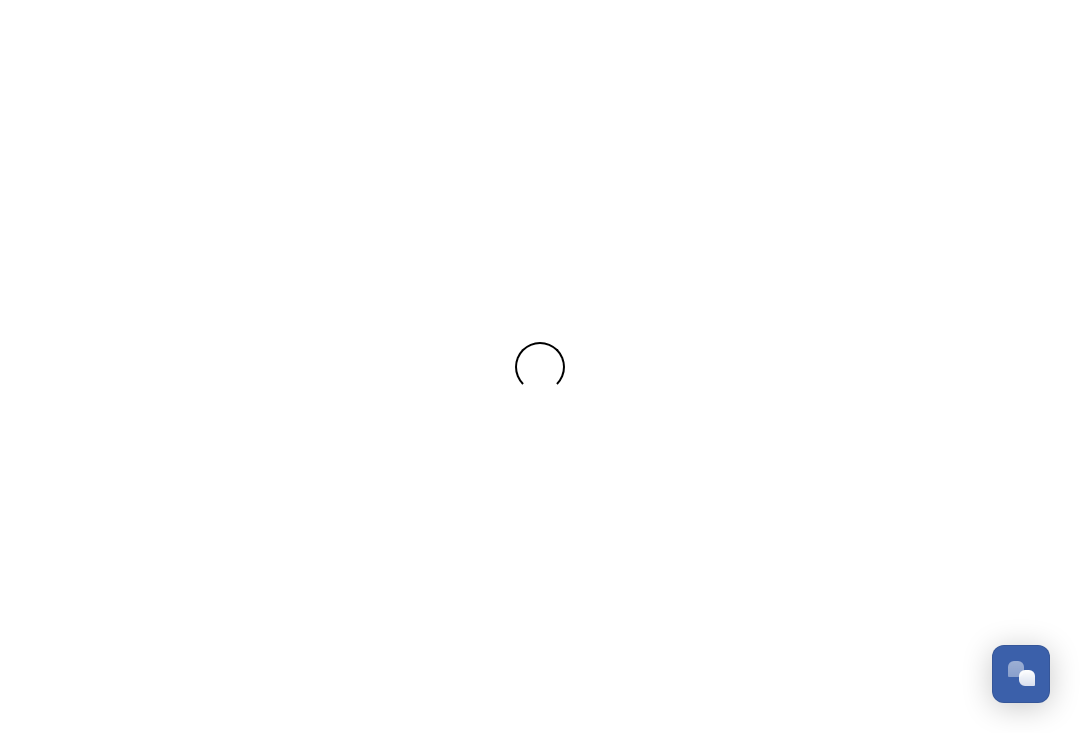 scroll, scrollTop: 0, scrollLeft: 0, axis: both 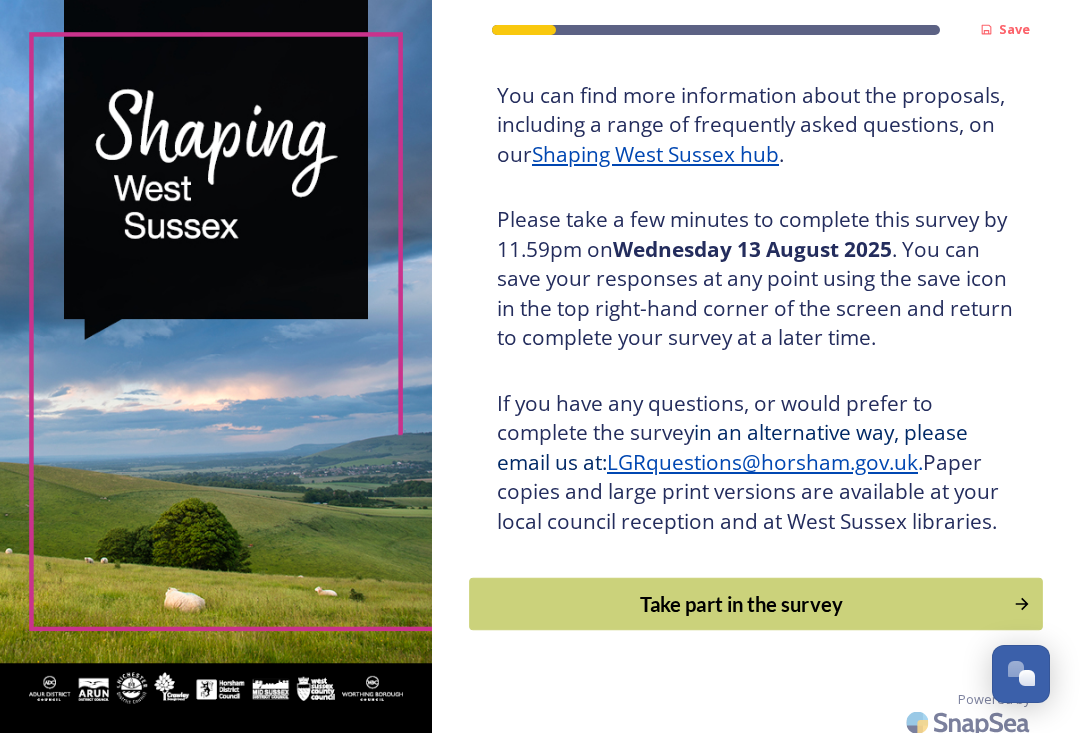 click on "Take part in the survey" at bounding box center [741, 604] 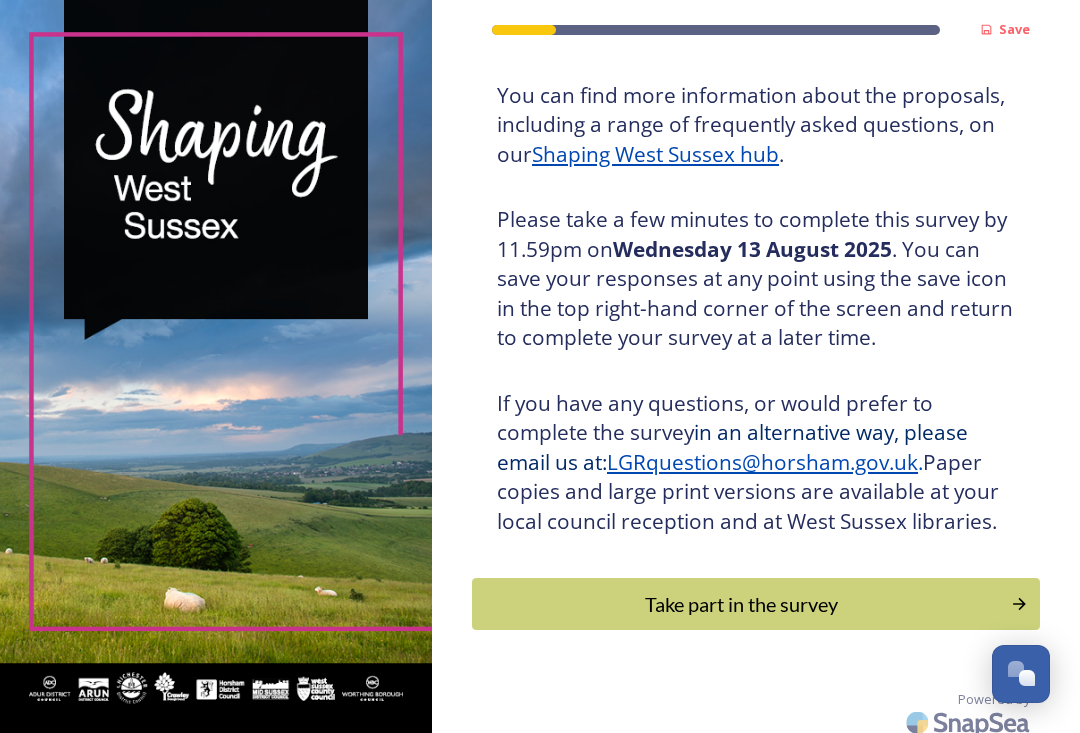 scroll, scrollTop: 0, scrollLeft: 0, axis: both 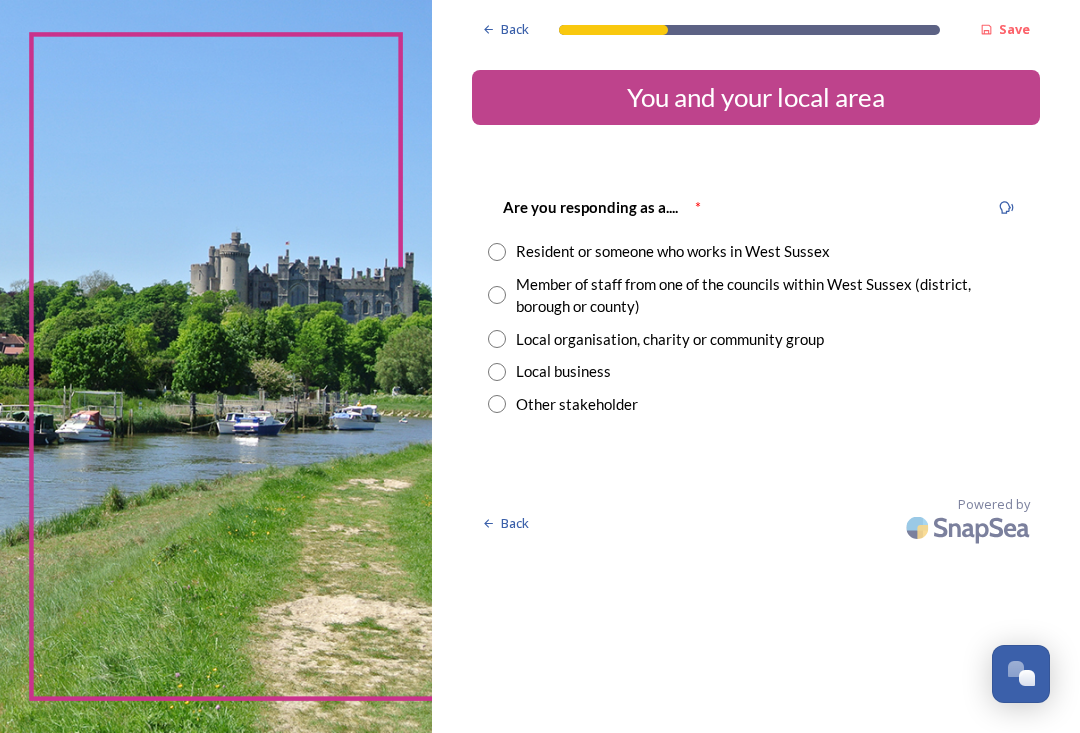 click at bounding box center [497, 252] 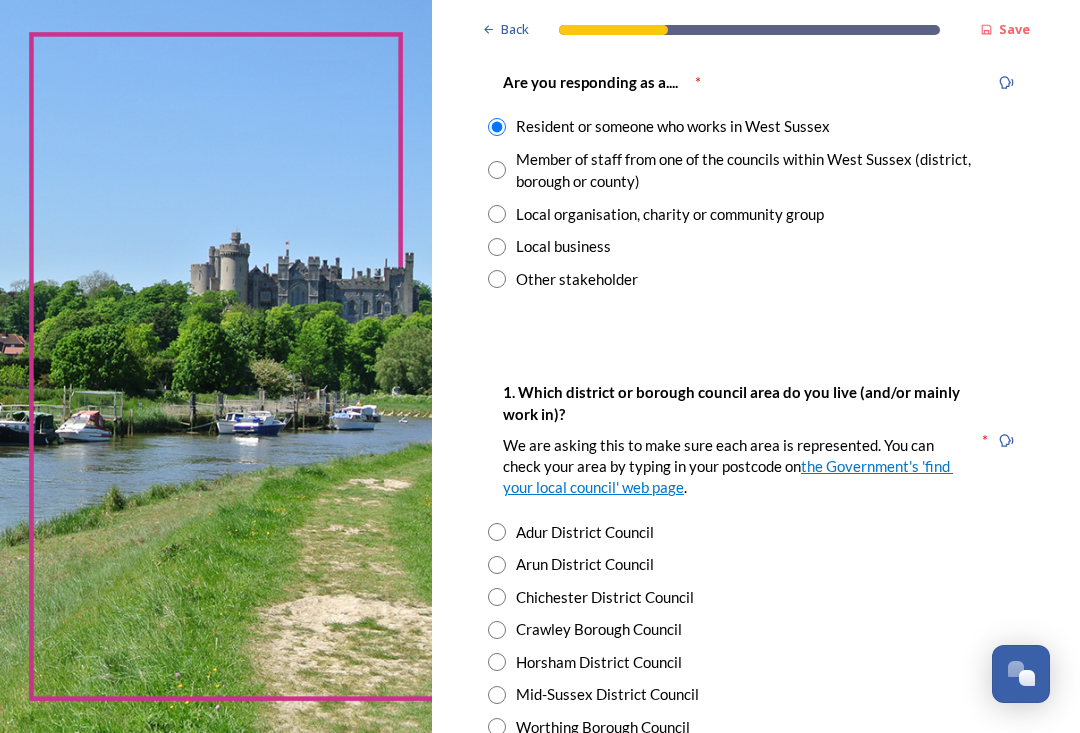 scroll, scrollTop: 198, scrollLeft: 0, axis: vertical 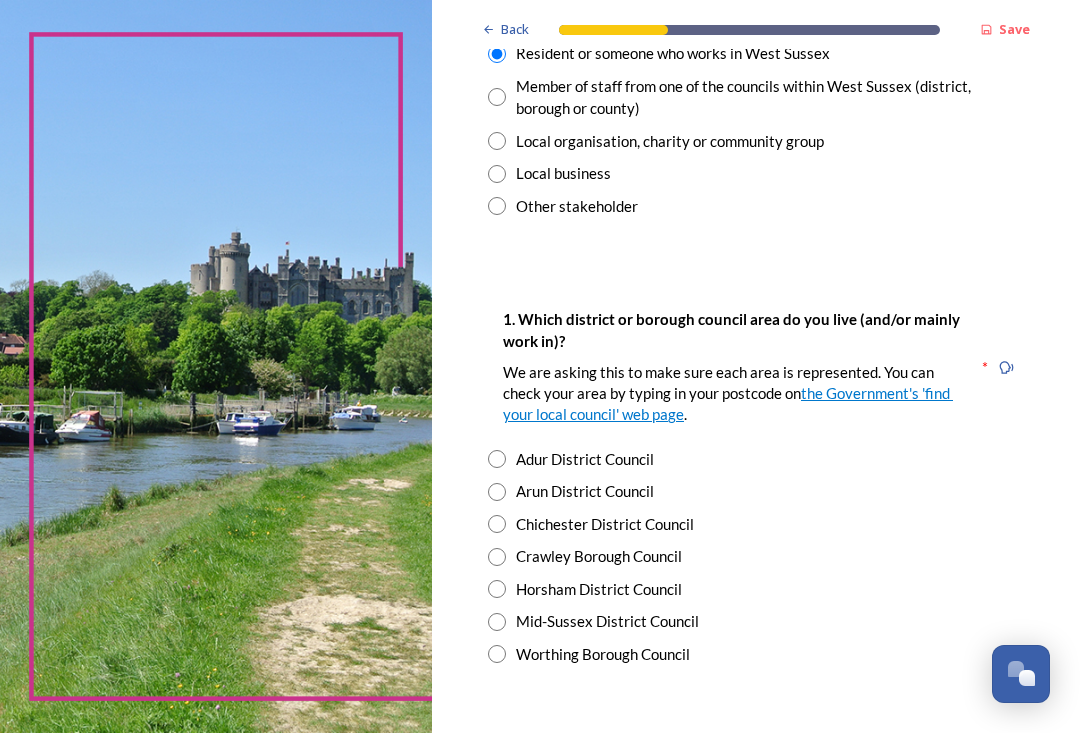 click at bounding box center [497, 557] 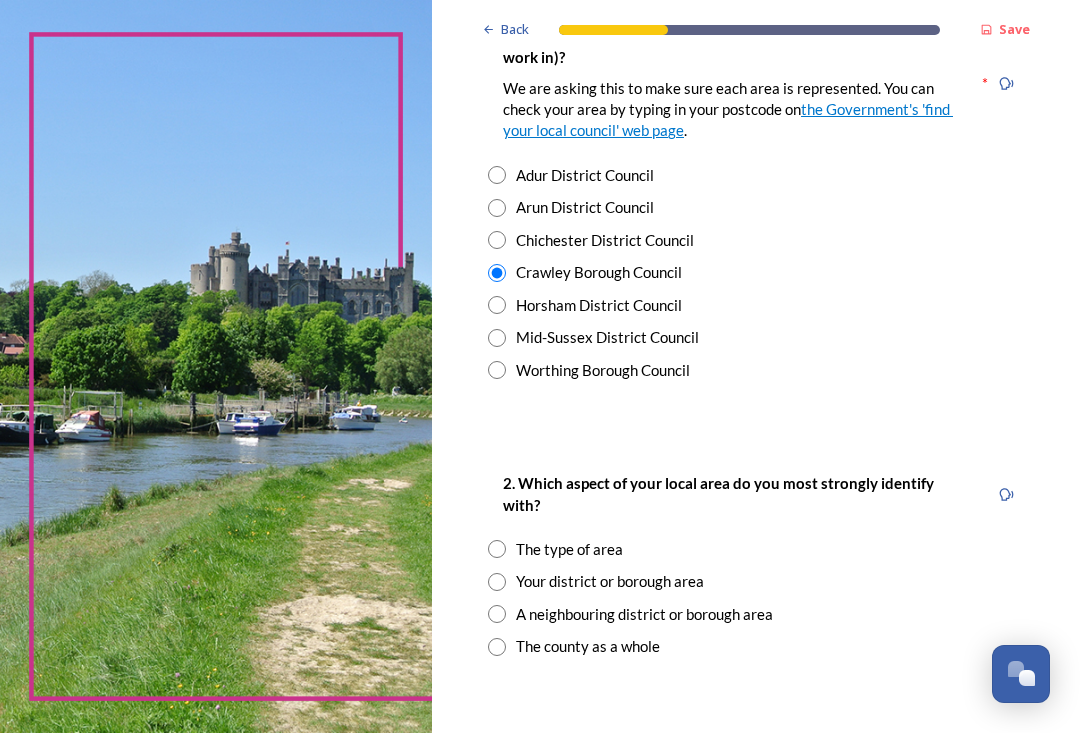 scroll, scrollTop: 555, scrollLeft: 0, axis: vertical 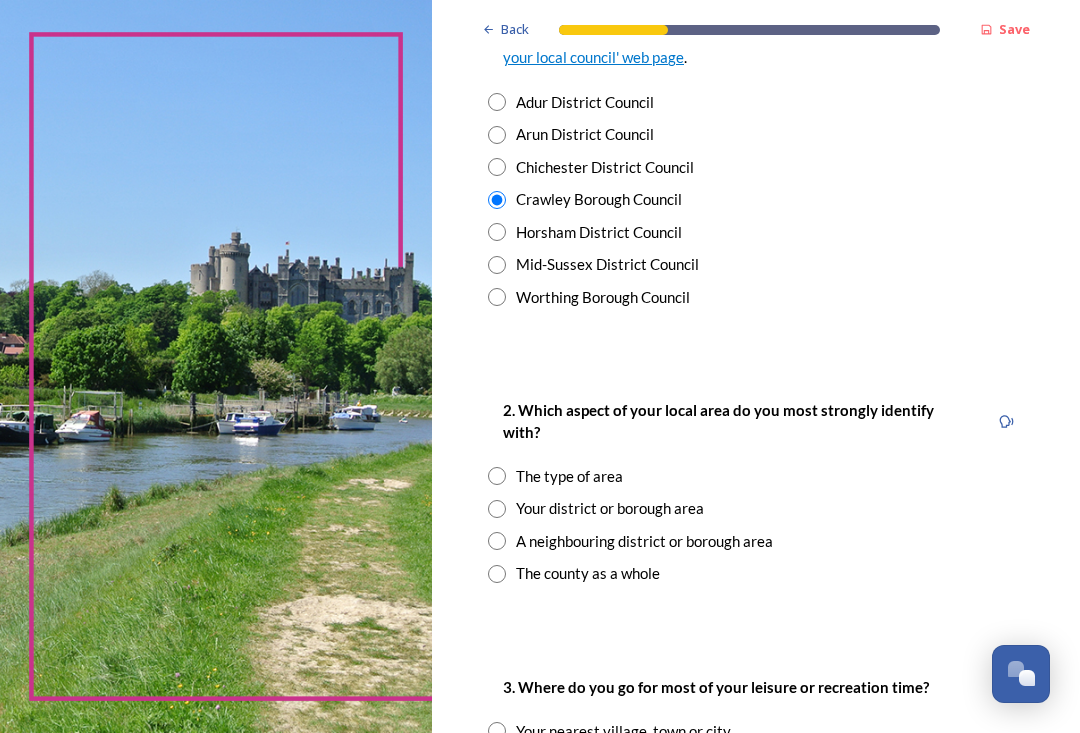 click at bounding box center (497, 476) 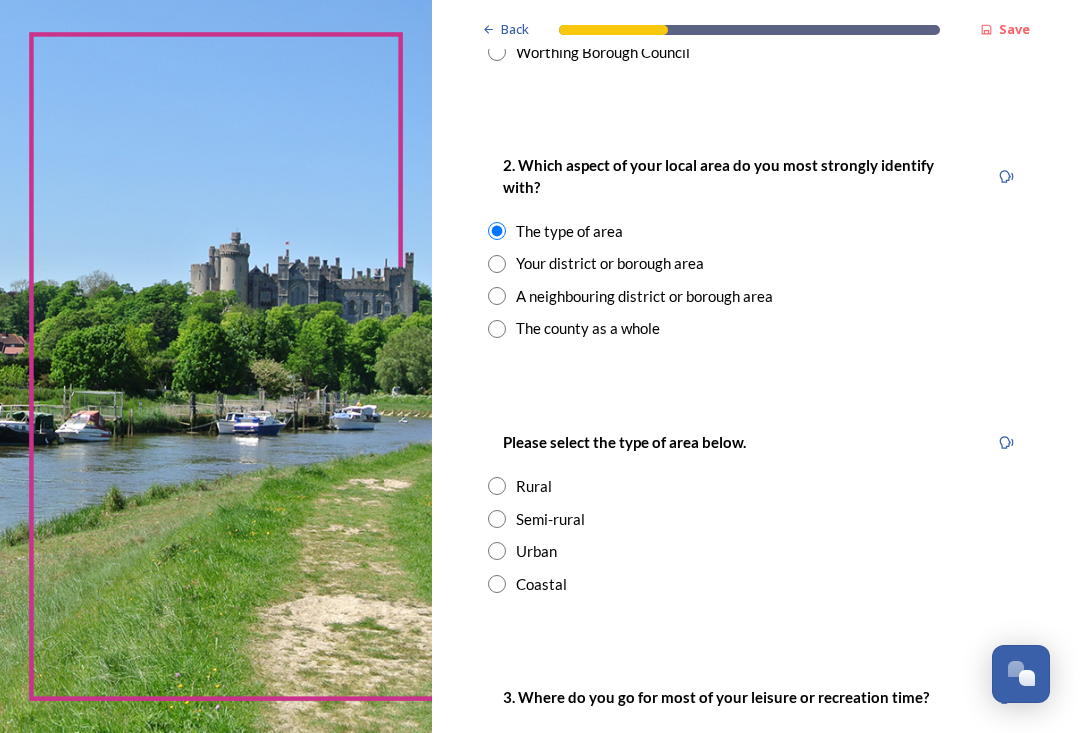 scroll, scrollTop: 837, scrollLeft: 0, axis: vertical 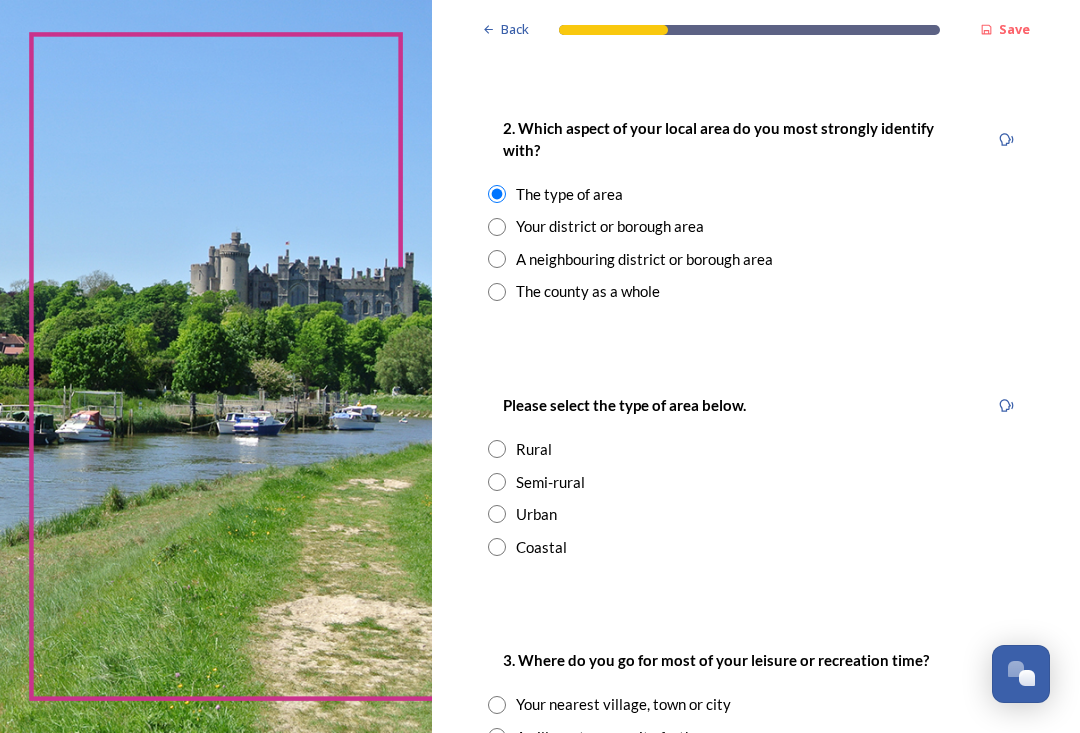 click at bounding box center (497, 514) 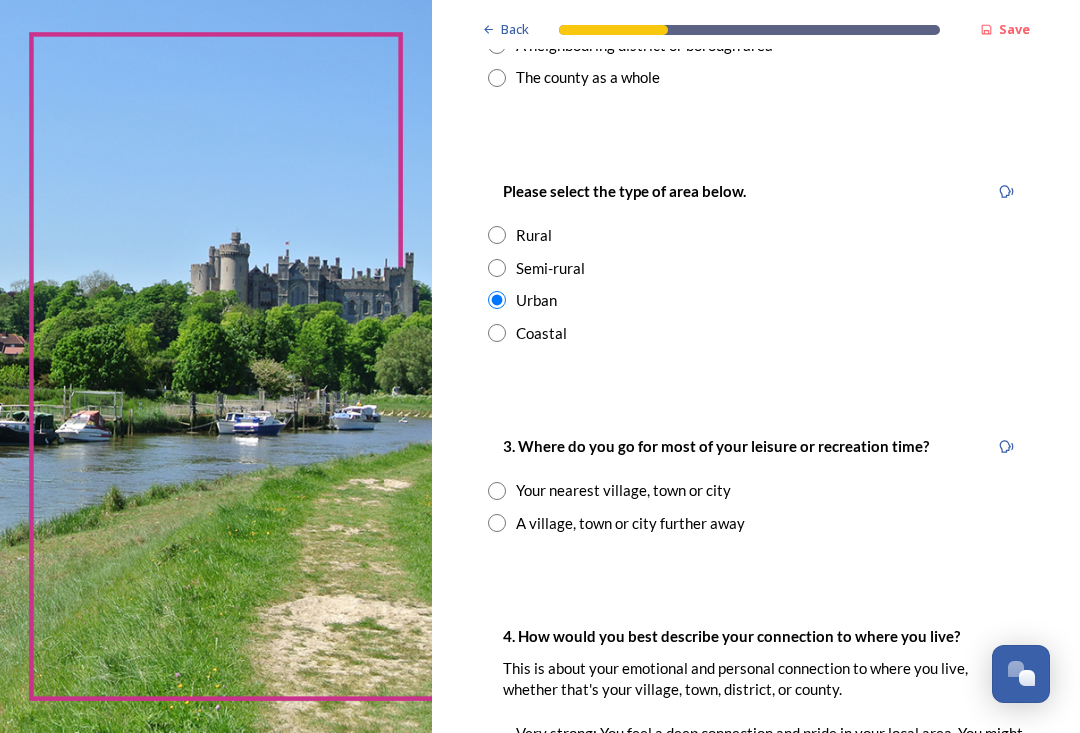 scroll, scrollTop: 1145, scrollLeft: 0, axis: vertical 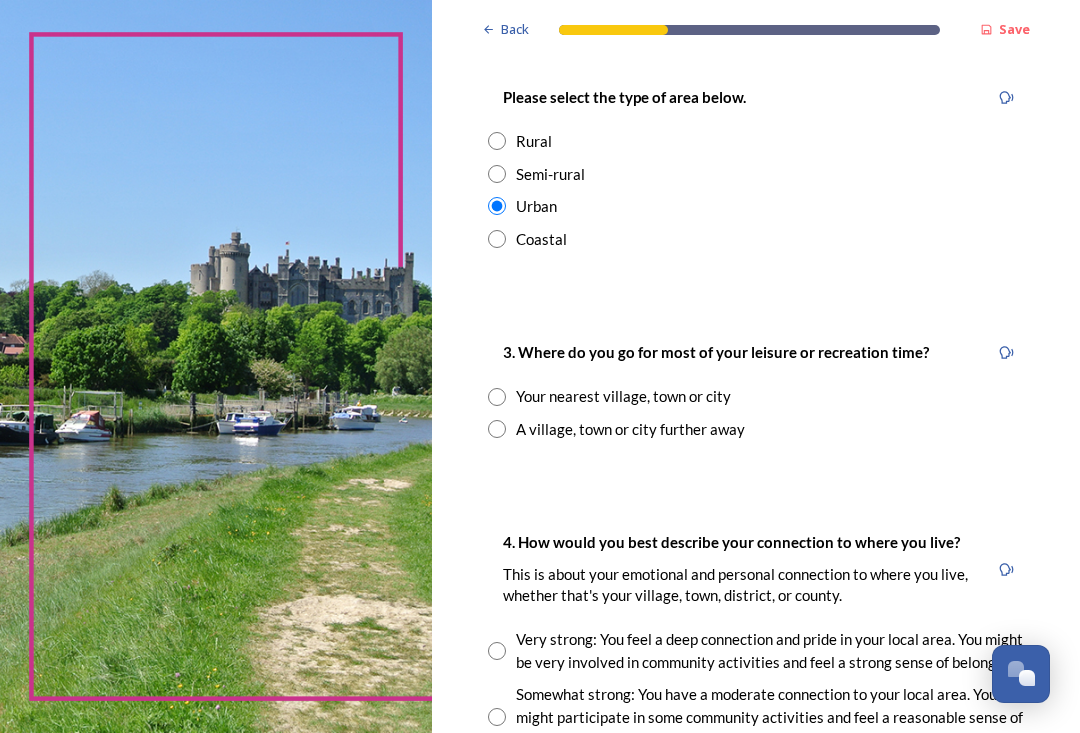 click at bounding box center (497, 397) 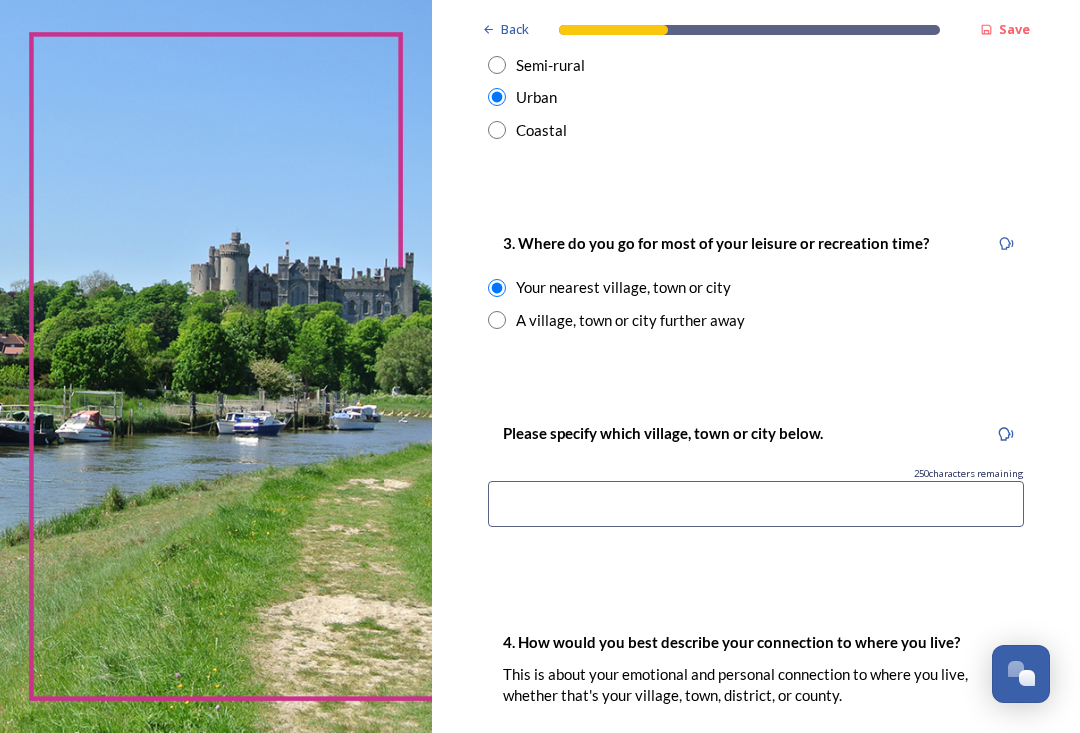 scroll, scrollTop: 1316, scrollLeft: 0, axis: vertical 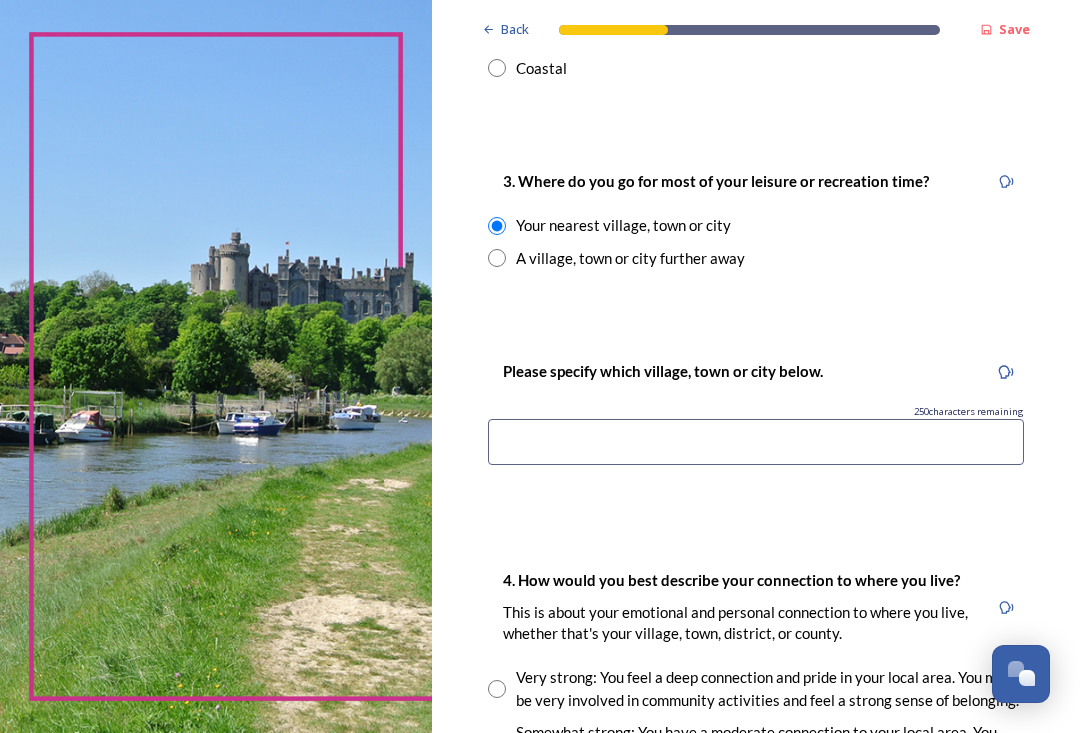 click at bounding box center [756, 442] 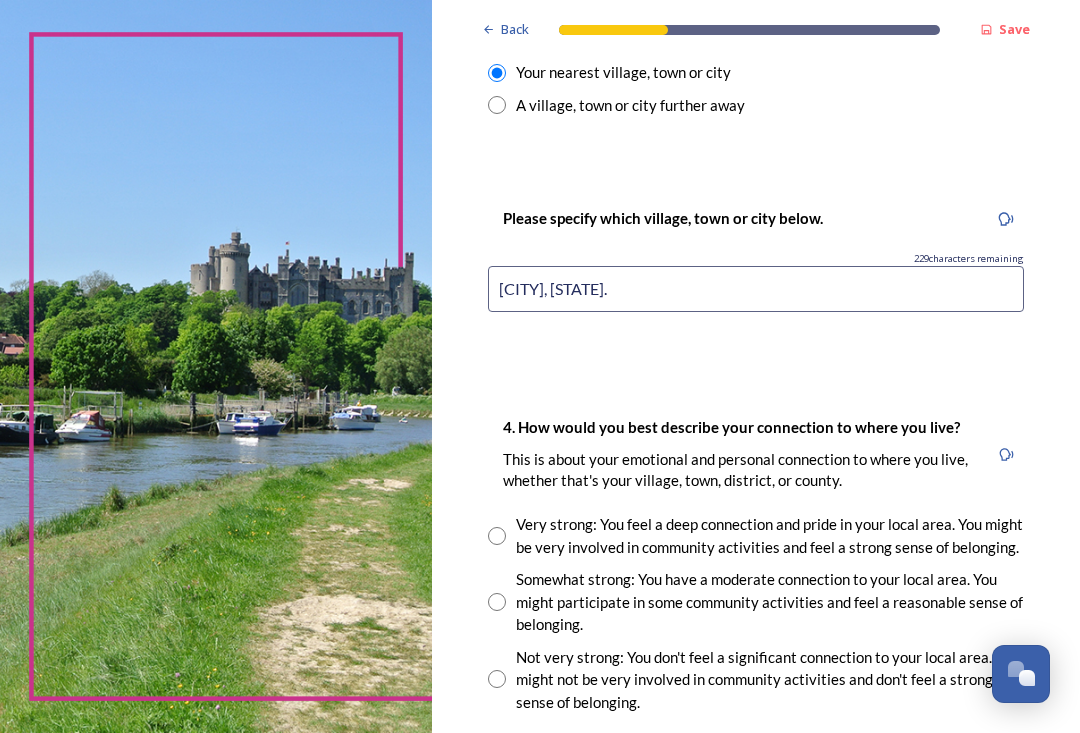 scroll, scrollTop: 1546, scrollLeft: 0, axis: vertical 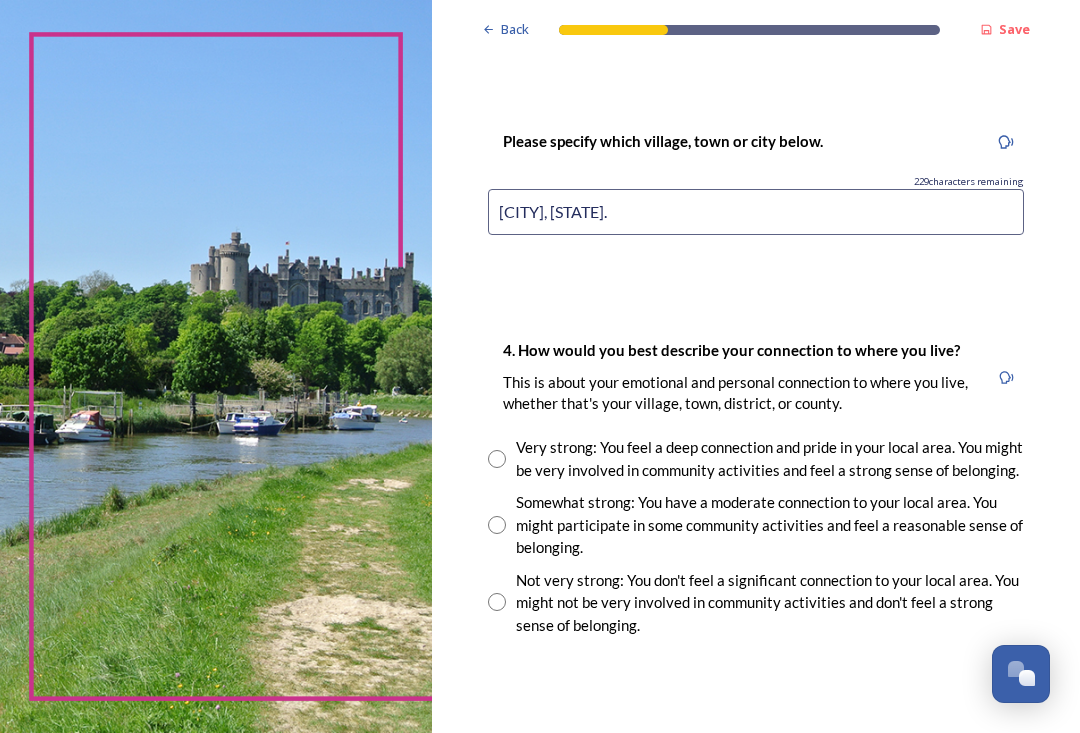 type on "[CITY], [STATE]." 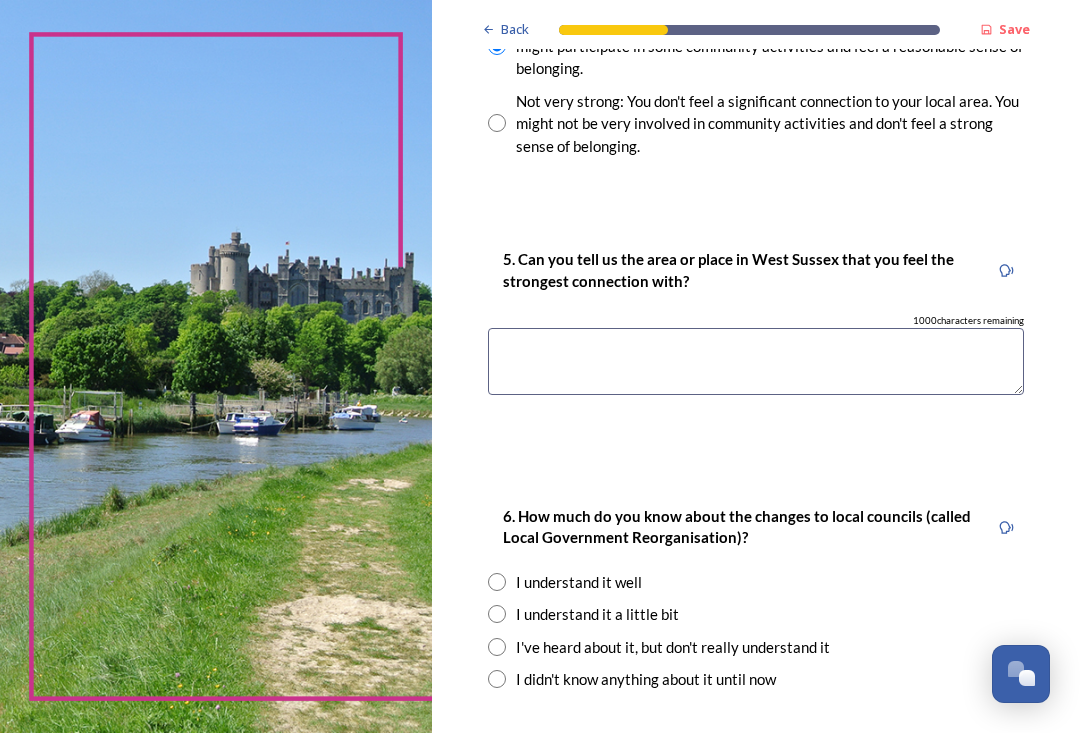 scroll, scrollTop: 2164, scrollLeft: 0, axis: vertical 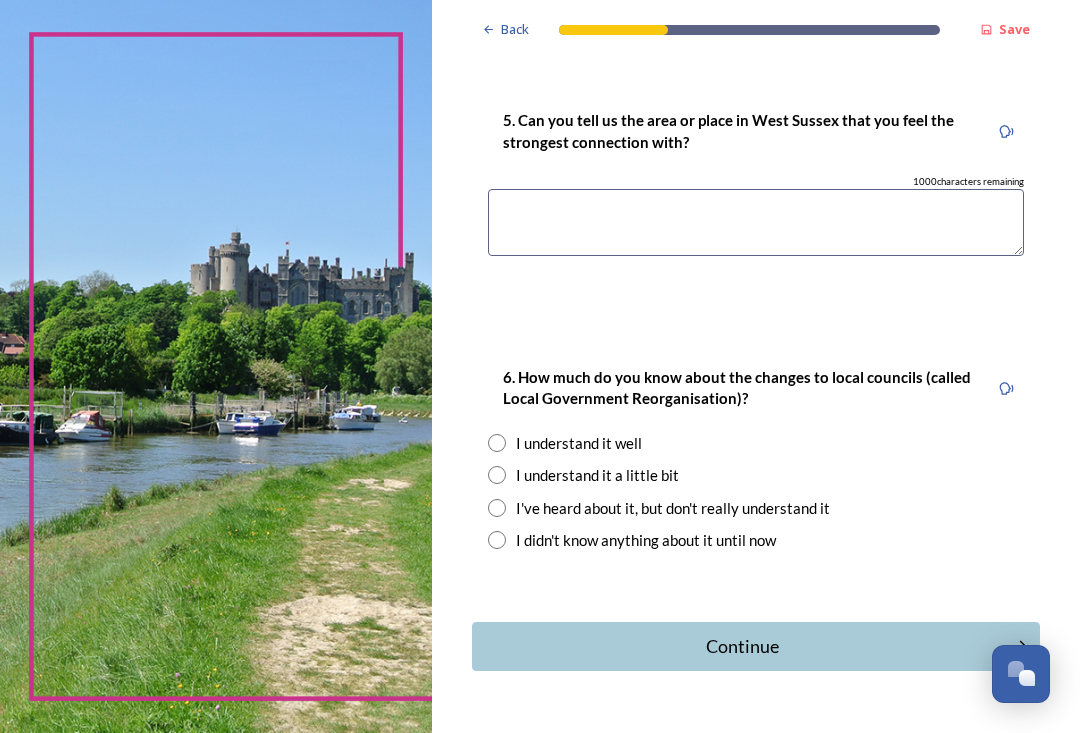 click at bounding box center (497, 475) 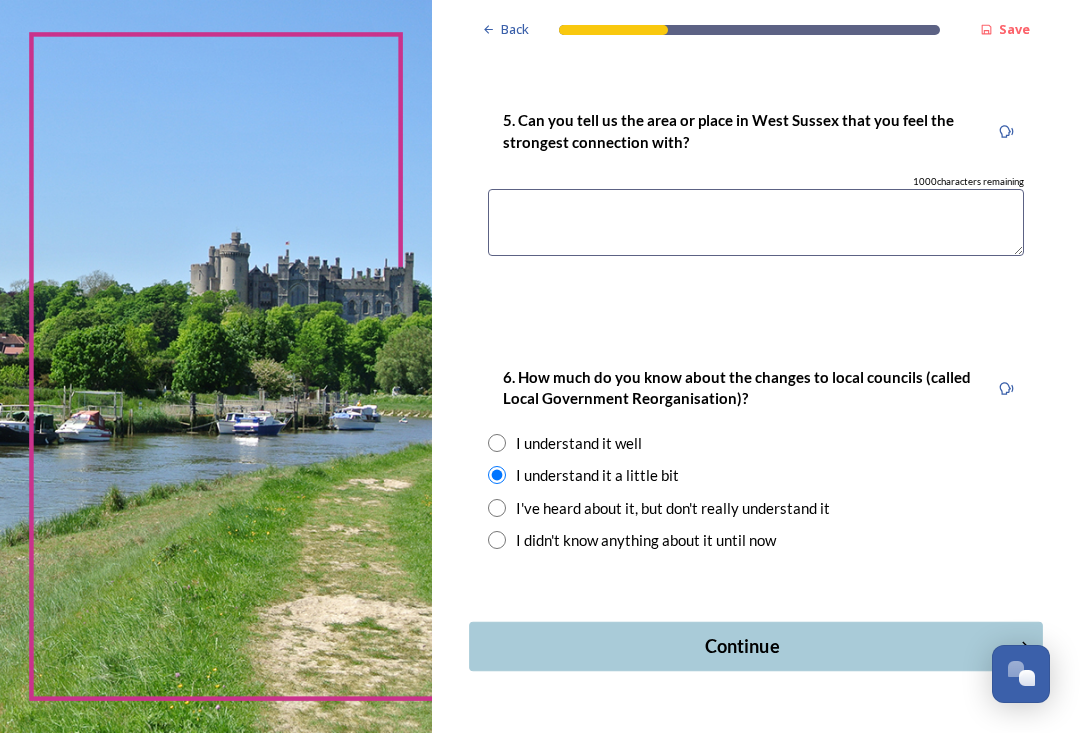 click on "Continue" at bounding box center (742, 645) 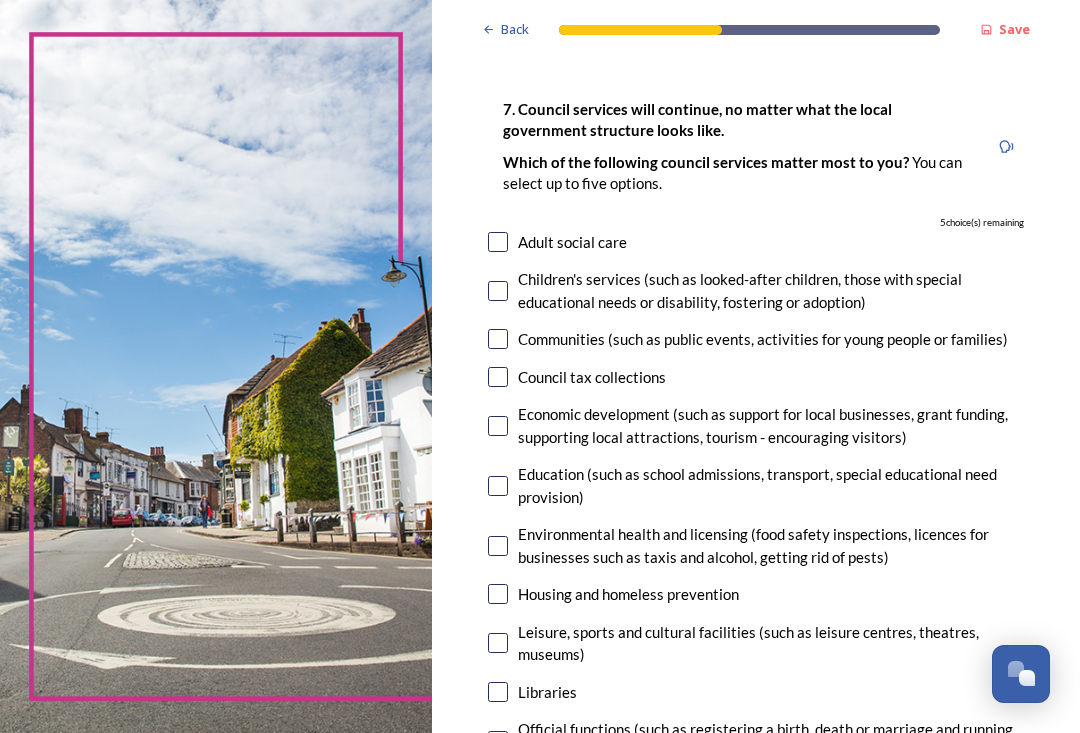 scroll, scrollTop: 166, scrollLeft: 0, axis: vertical 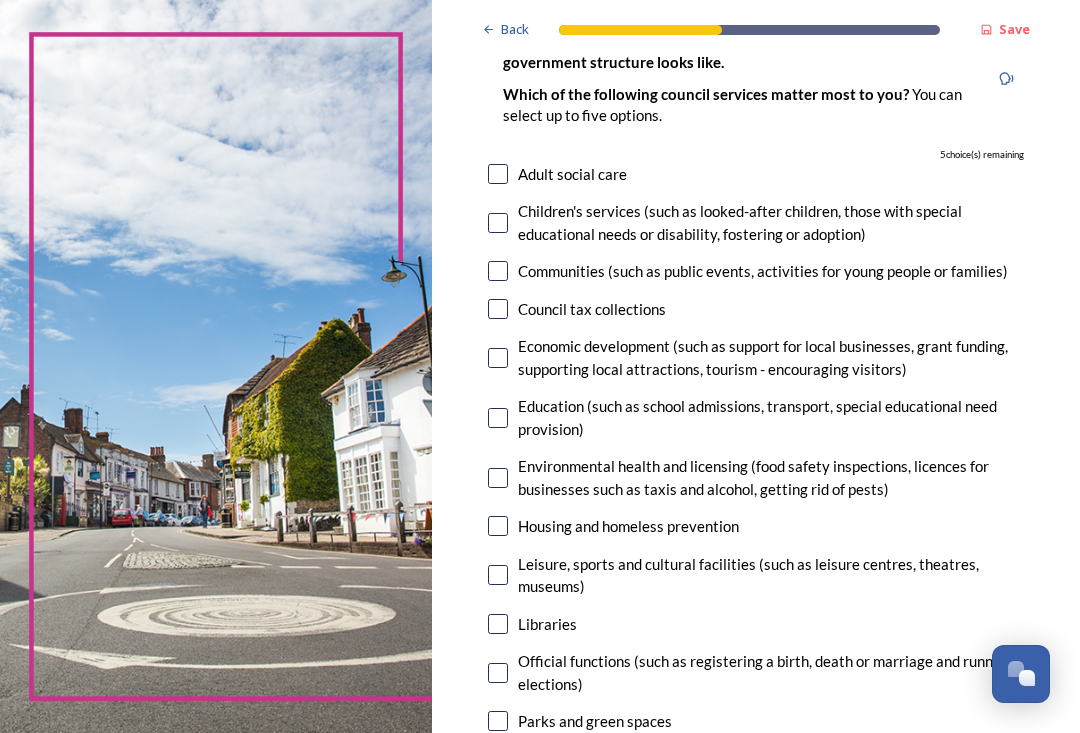 click at bounding box center [498, 223] 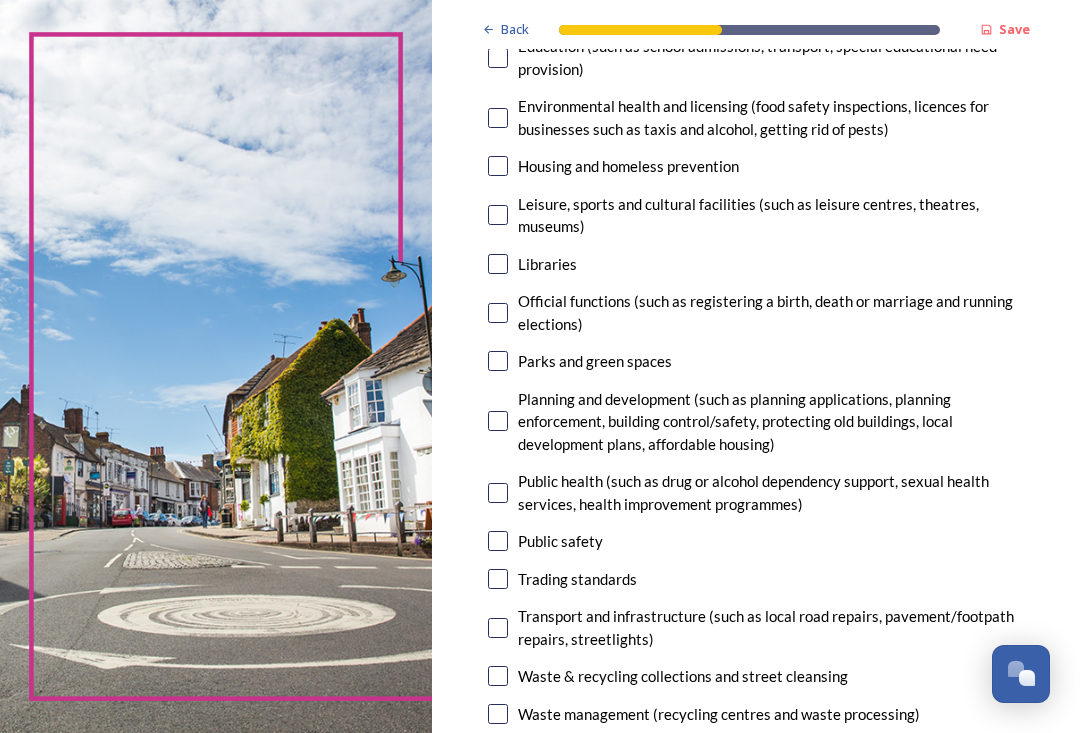 scroll, scrollTop: 583, scrollLeft: 0, axis: vertical 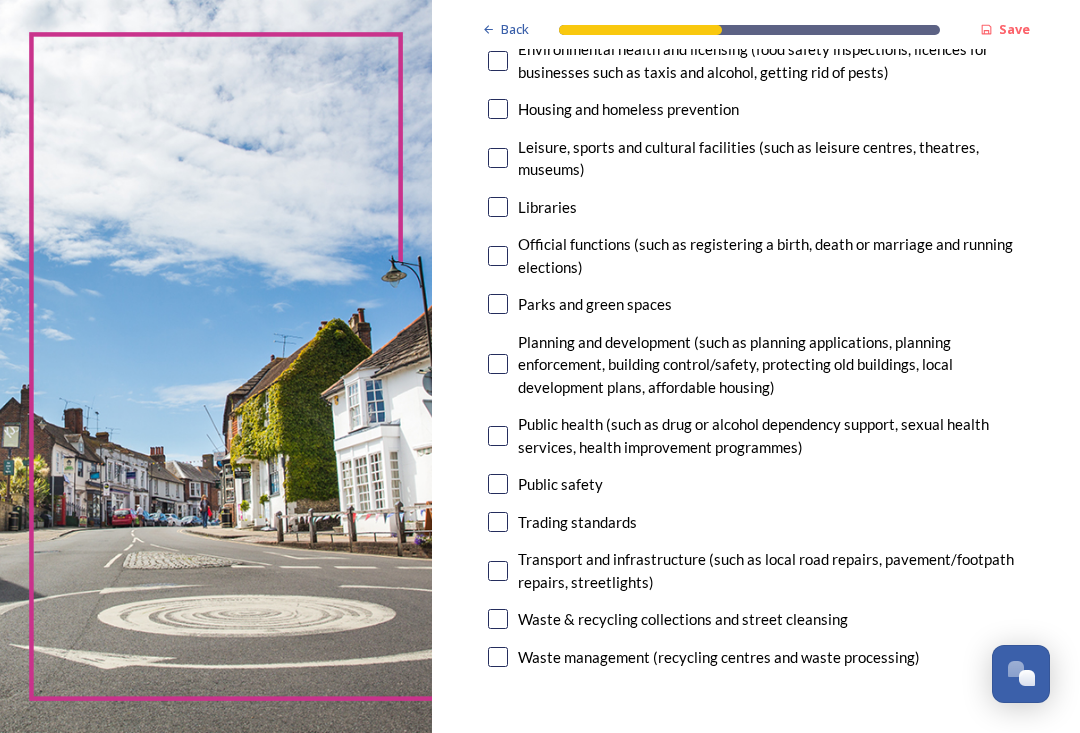 click at bounding box center (498, 619) 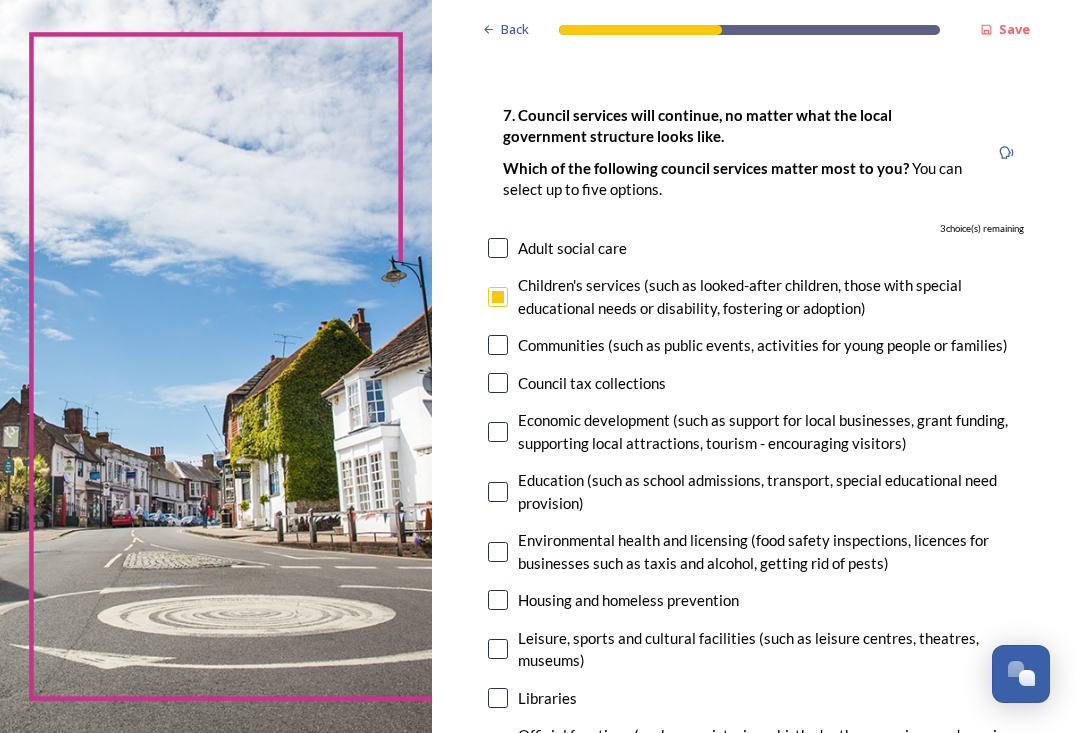 scroll, scrollTop: 143, scrollLeft: 0, axis: vertical 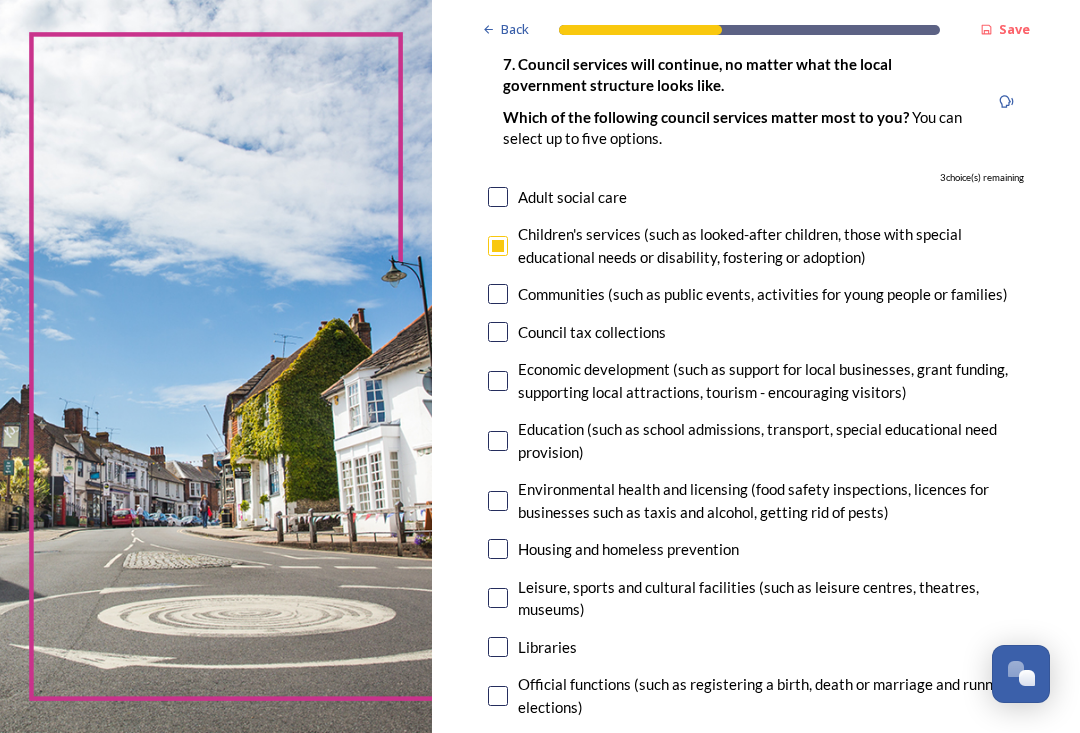 click at bounding box center [498, 647] 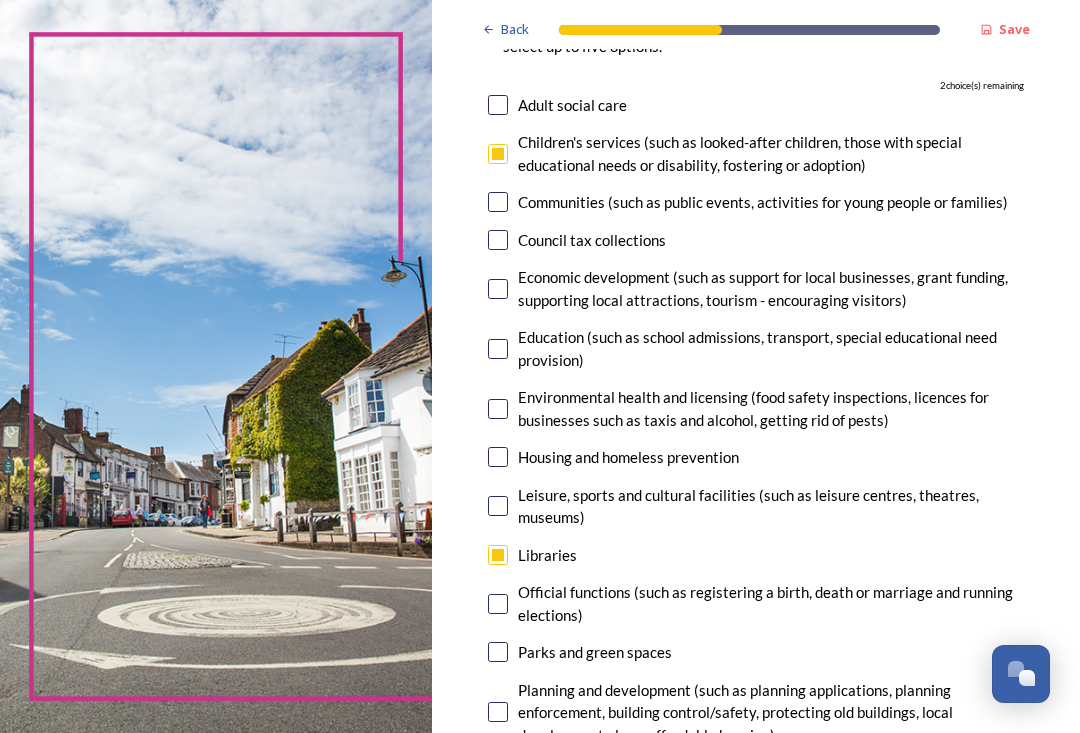 scroll, scrollTop: 341, scrollLeft: 0, axis: vertical 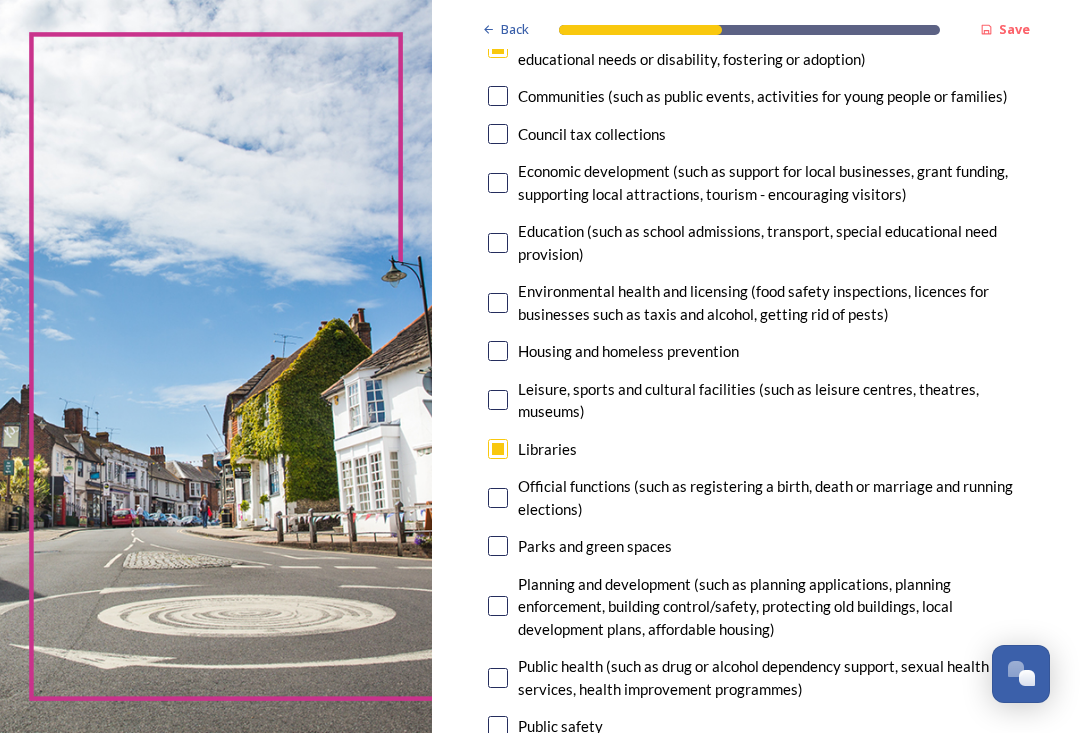 click at bounding box center (498, 546) 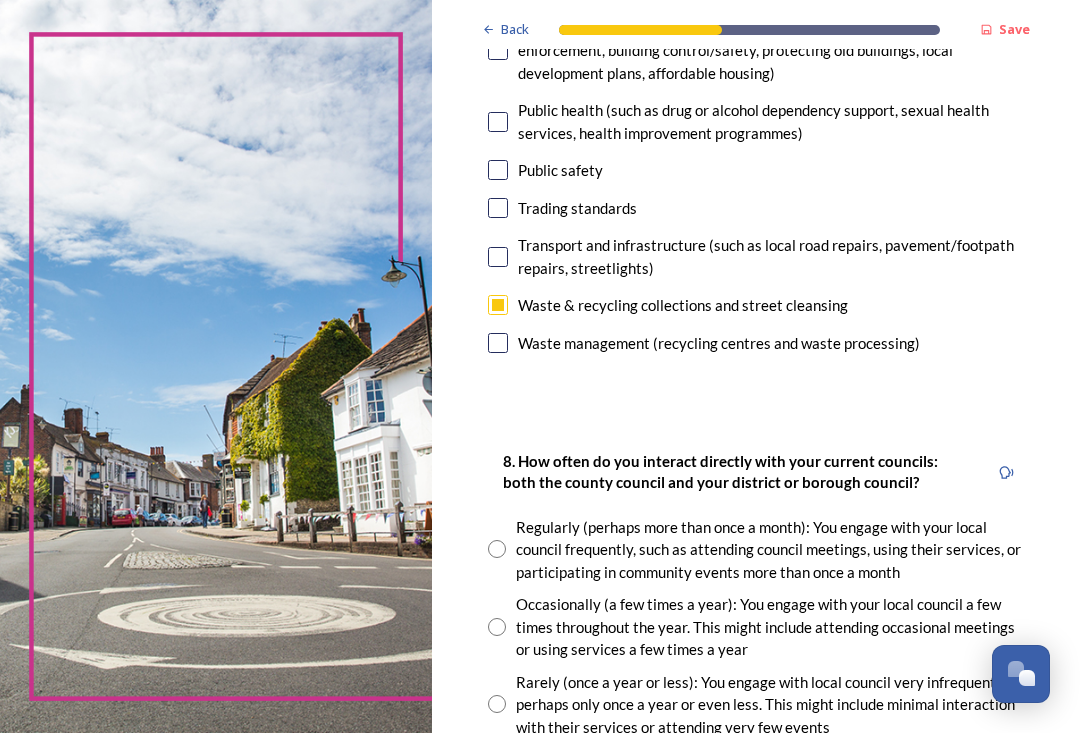 scroll, scrollTop: 1063, scrollLeft: 0, axis: vertical 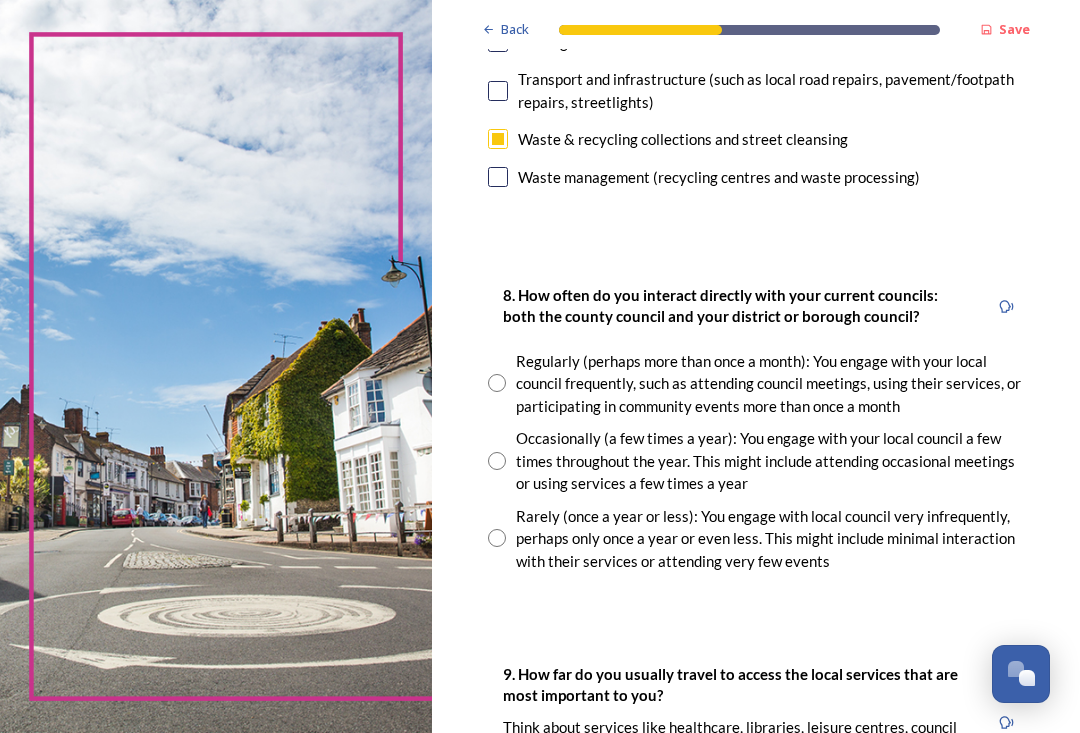 click at bounding box center [497, 538] 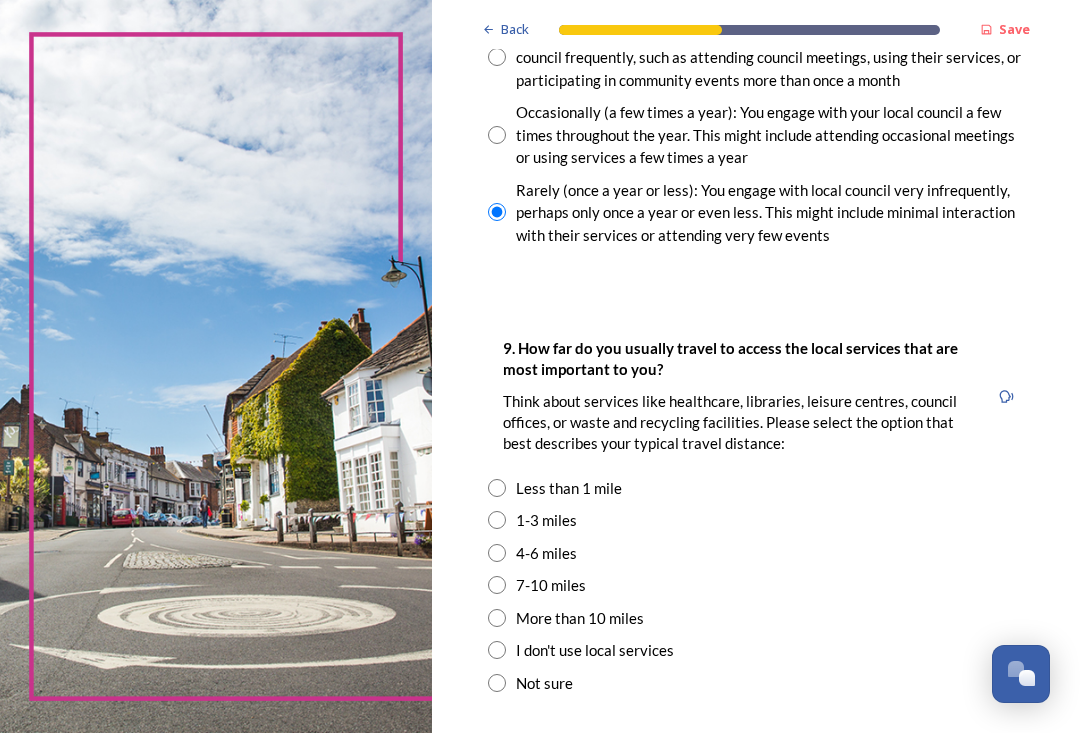 scroll, scrollTop: 1399, scrollLeft: 0, axis: vertical 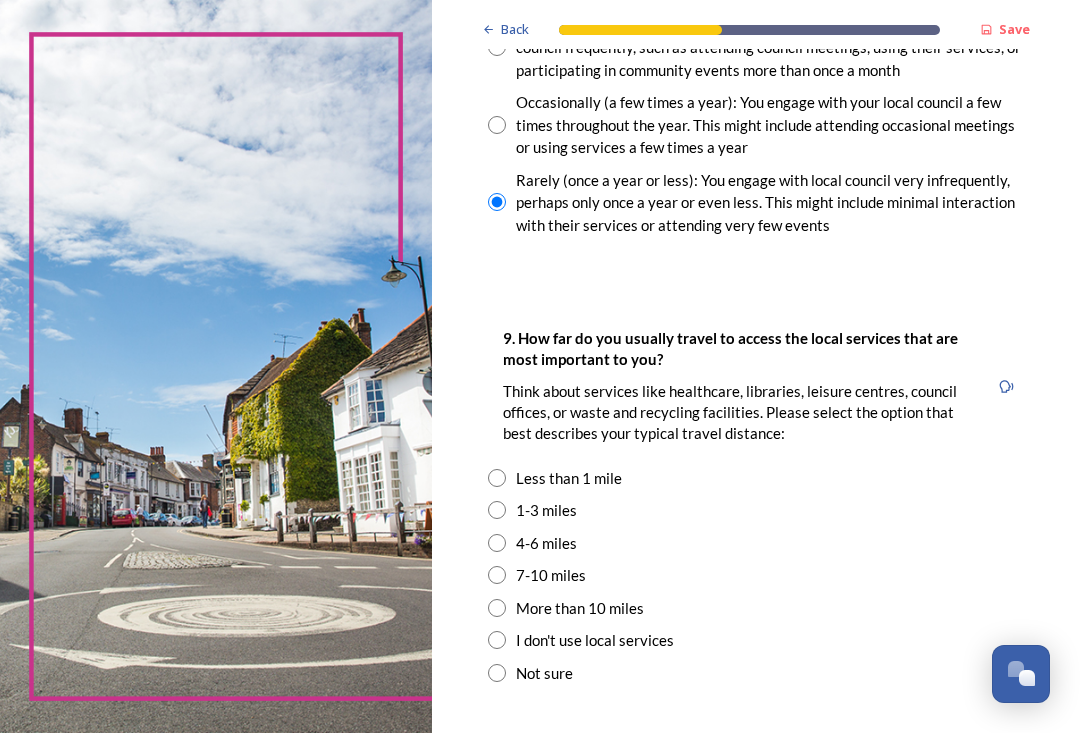 click at bounding box center [497, 510] 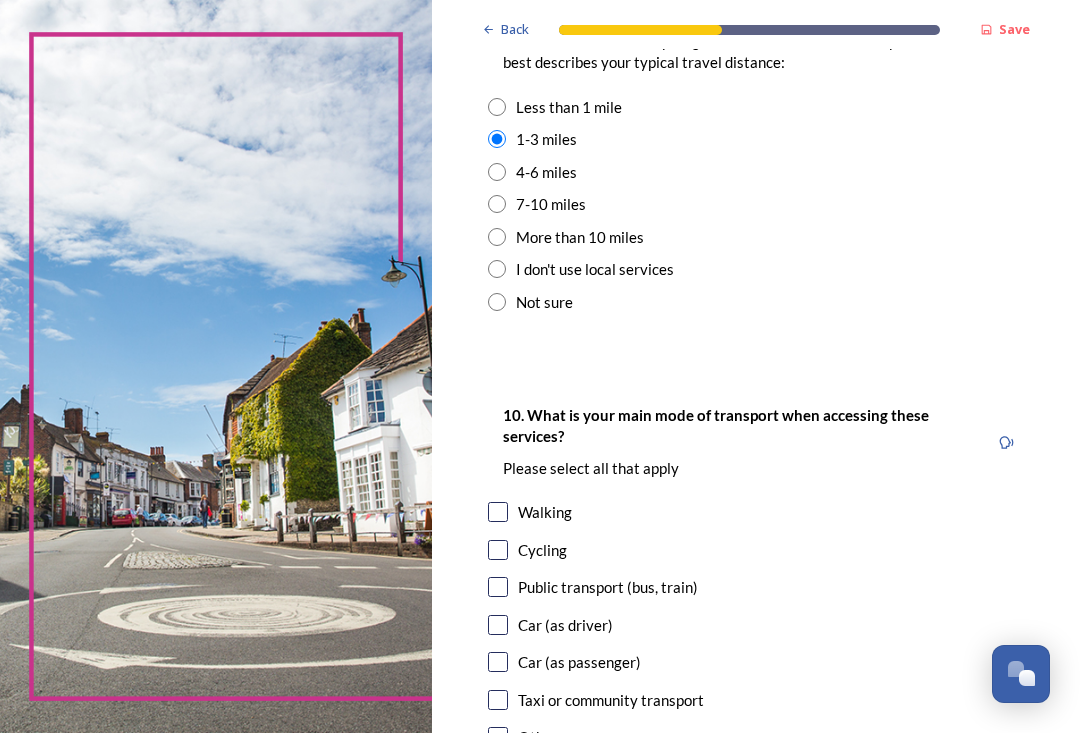scroll, scrollTop: 1867, scrollLeft: 0, axis: vertical 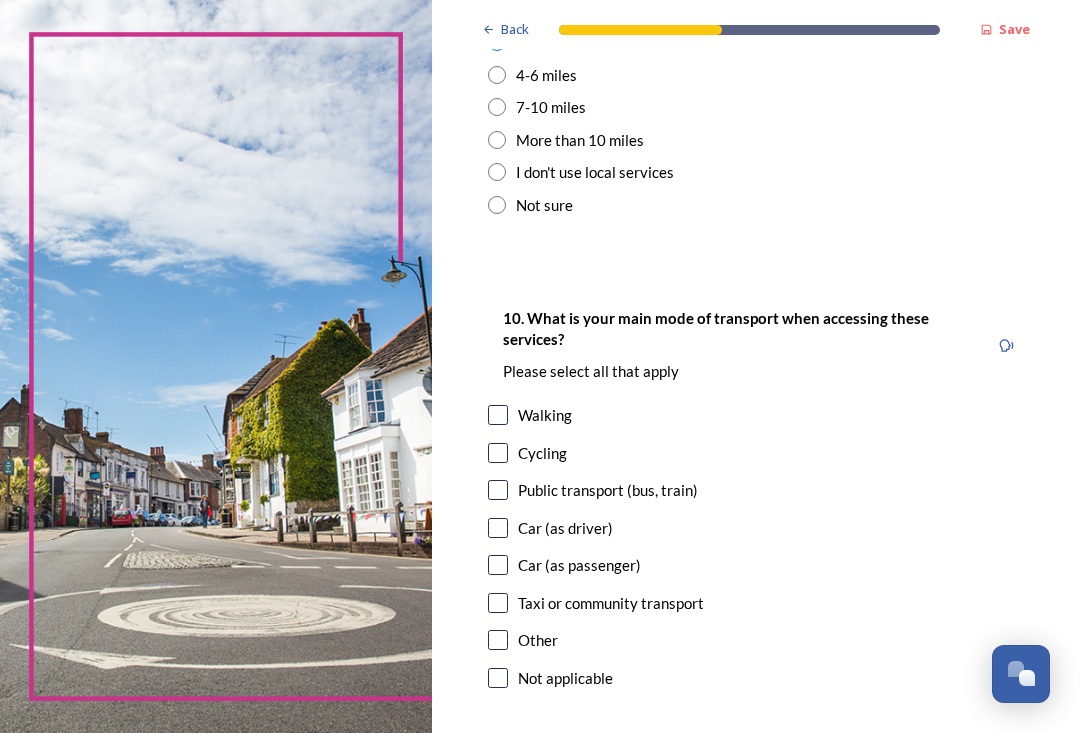 click at bounding box center (498, 528) 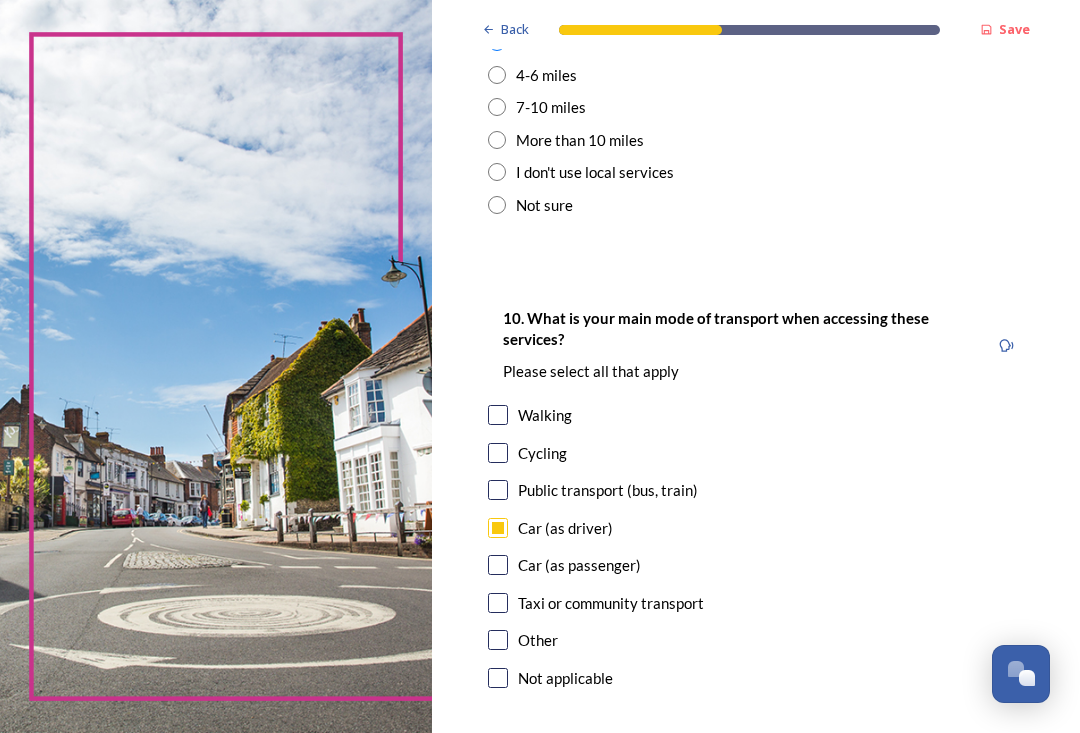 click at bounding box center (498, 490) 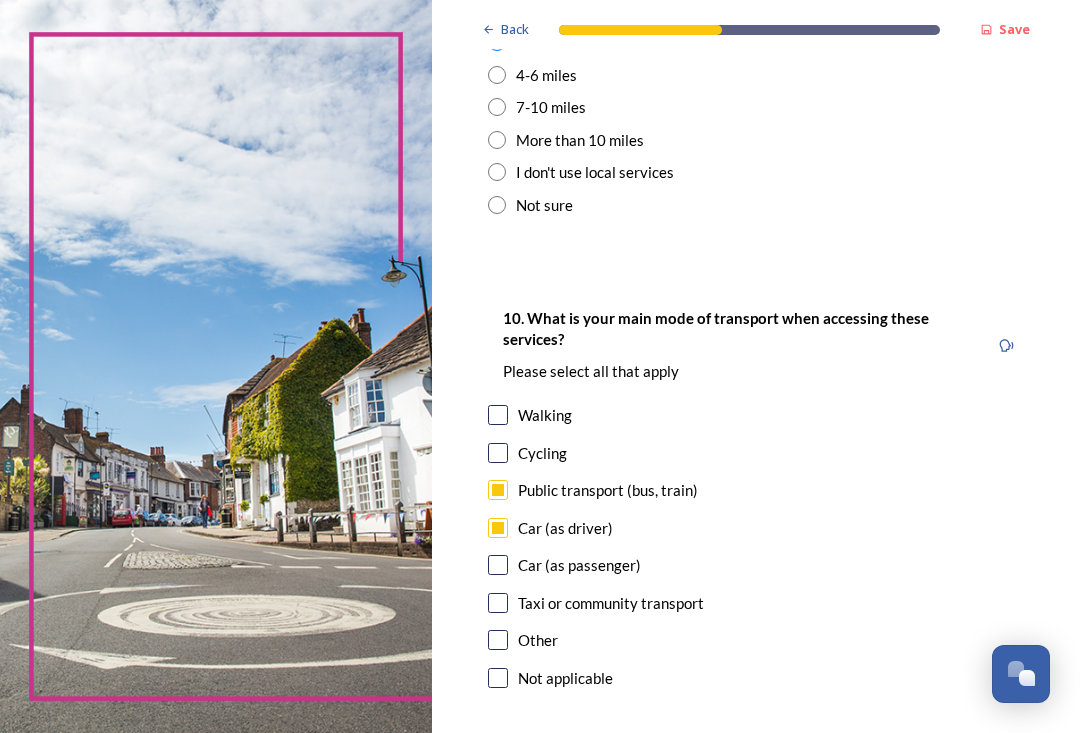 scroll, scrollTop: 1871, scrollLeft: 0, axis: vertical 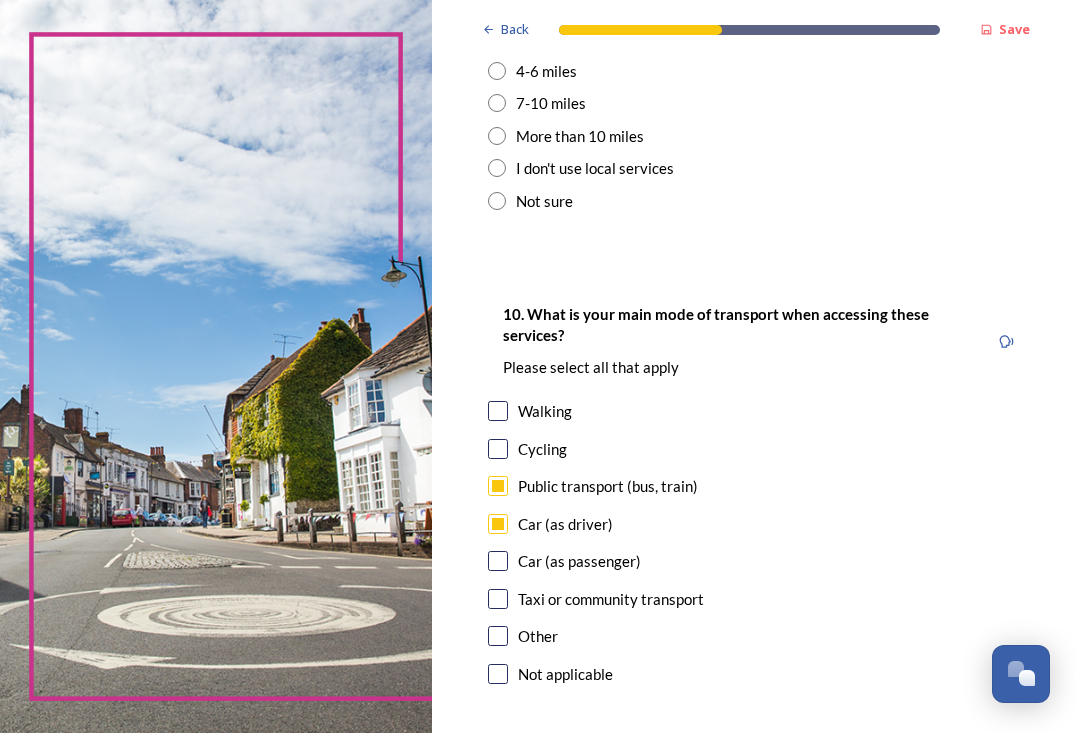 click at bounding box center [498, 411] 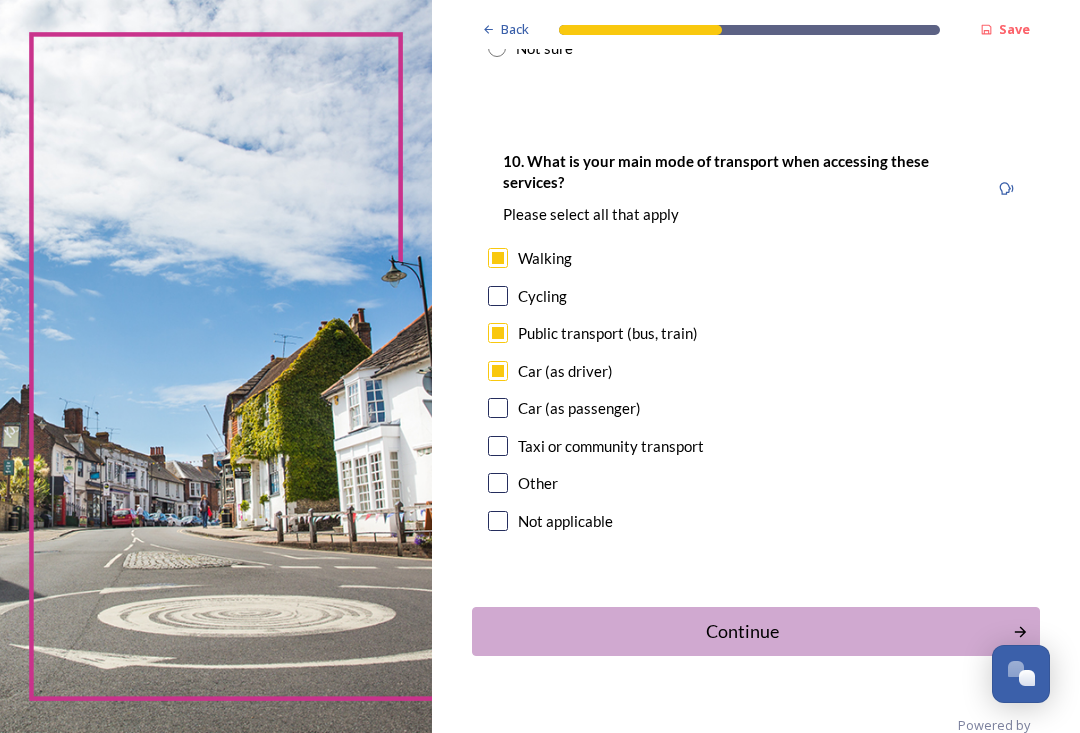 scroll, scrollTop: 2031, scrollLeft: 0, axis: vertical 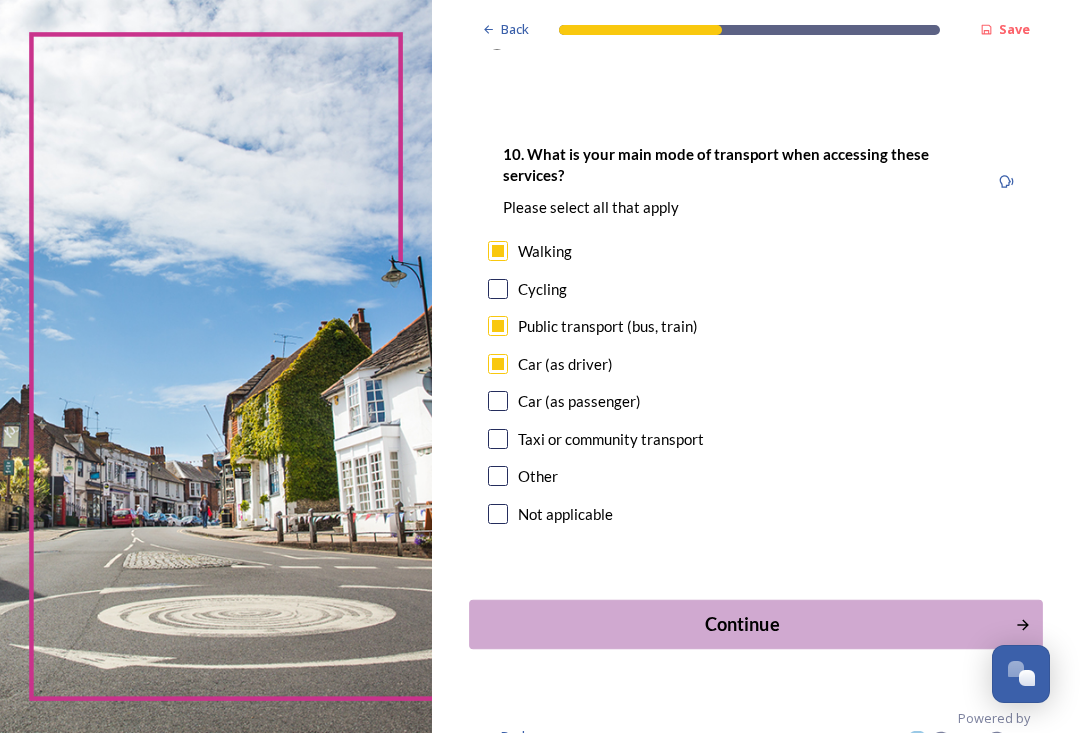 click on "Continue" at bounding box center (742, 624) 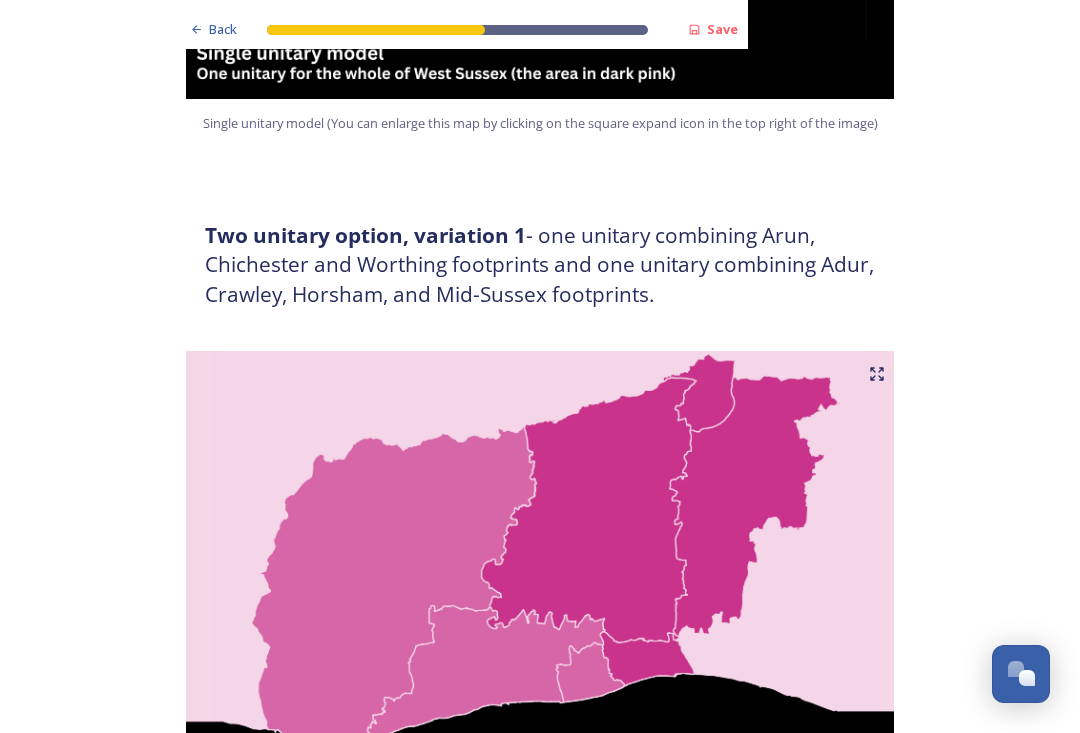 scroll, scrollTop: 1039, scrollLeft: 0, axis: vertical 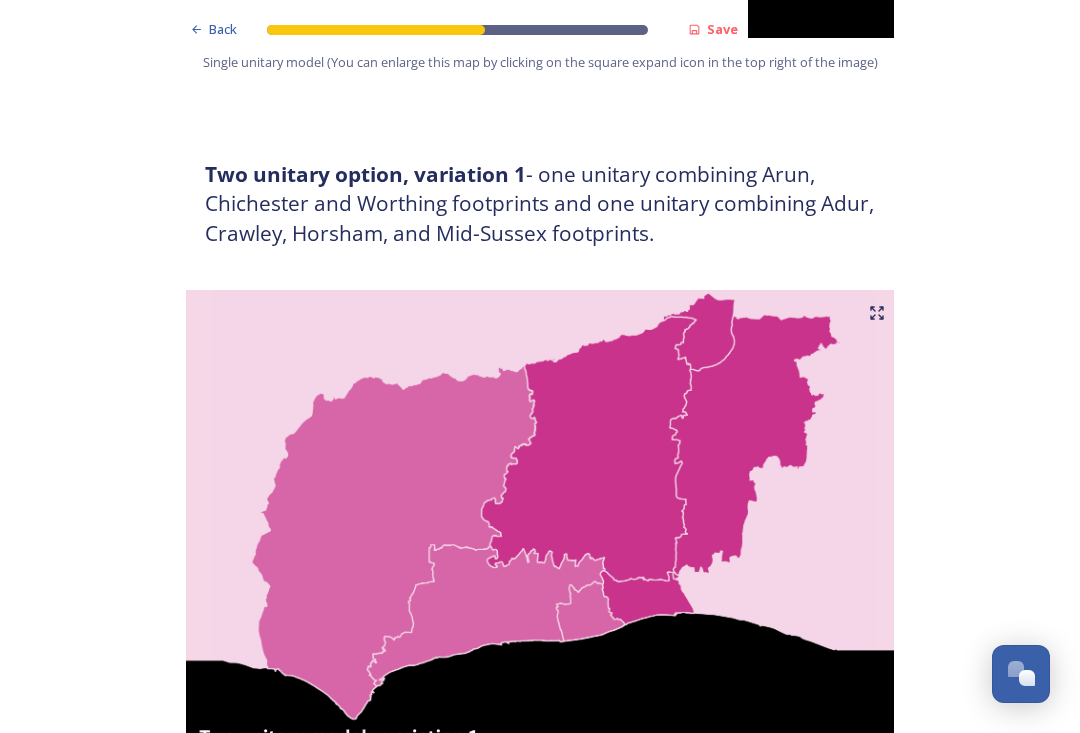 click 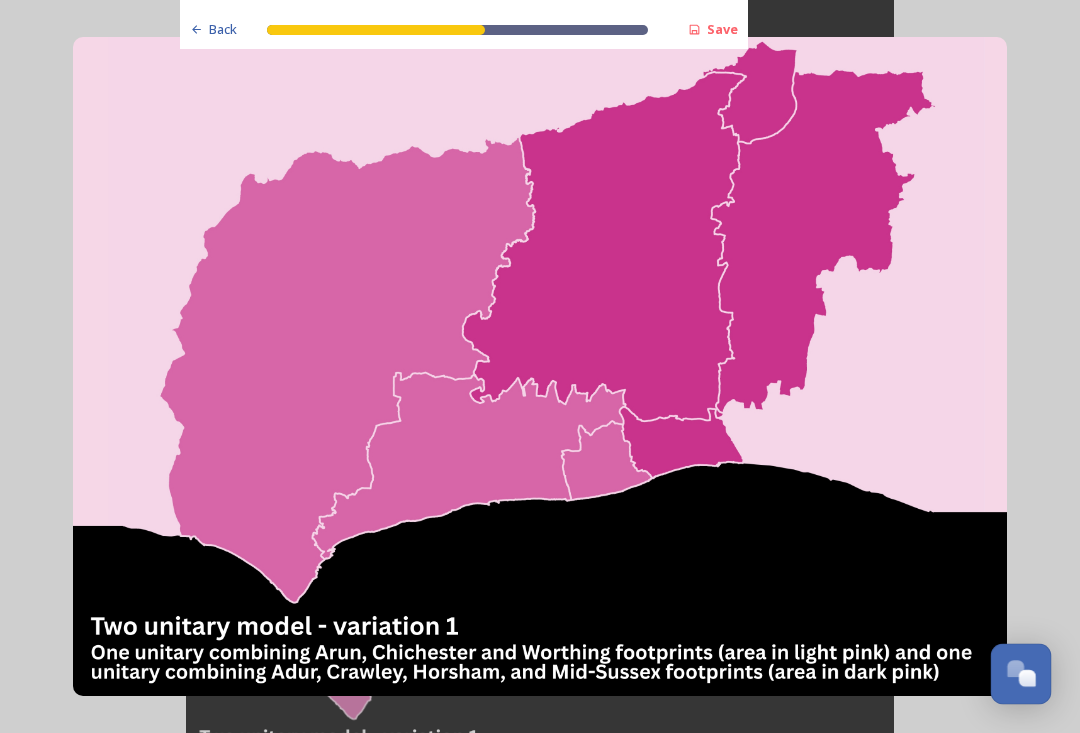 click at bounding box center (1021, 672) 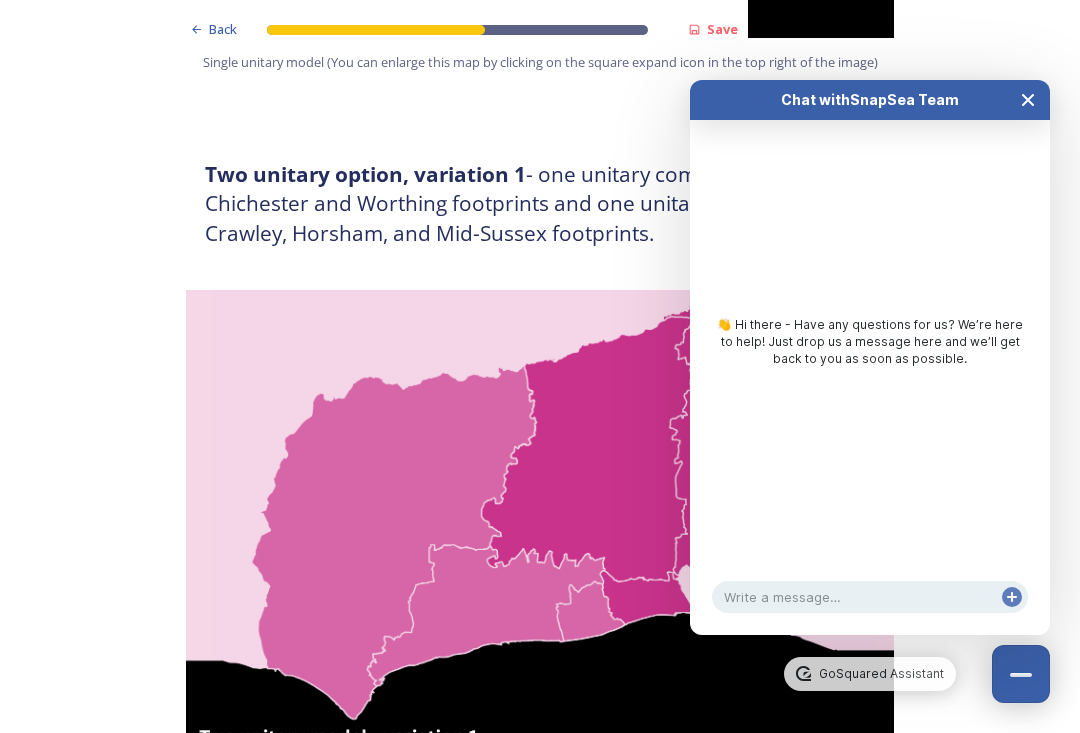 click 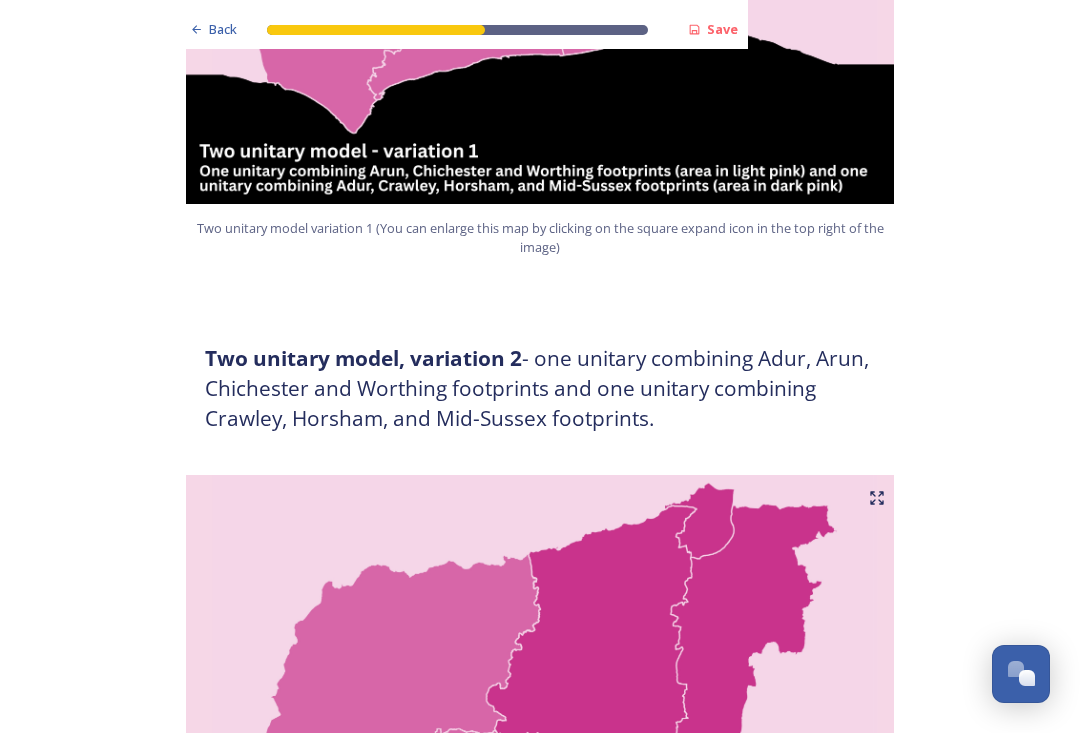scroll, scrollTop: 1816, scrollLeft: 0, axis: vertical 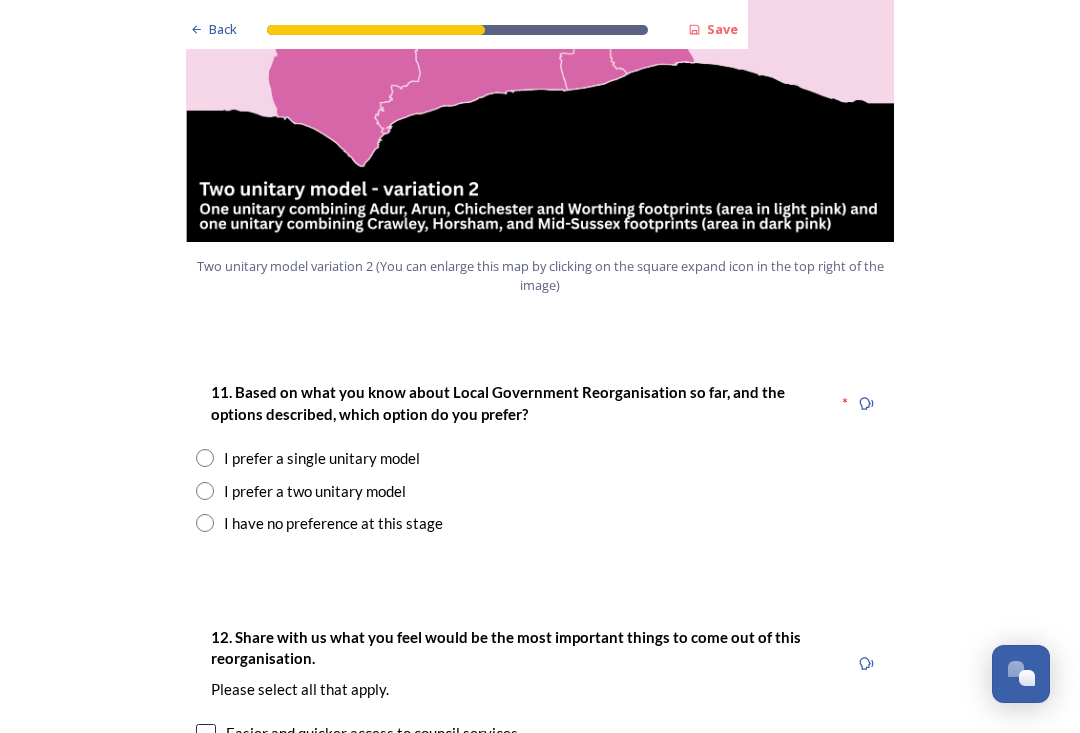 click at bounding box center (205, 491) 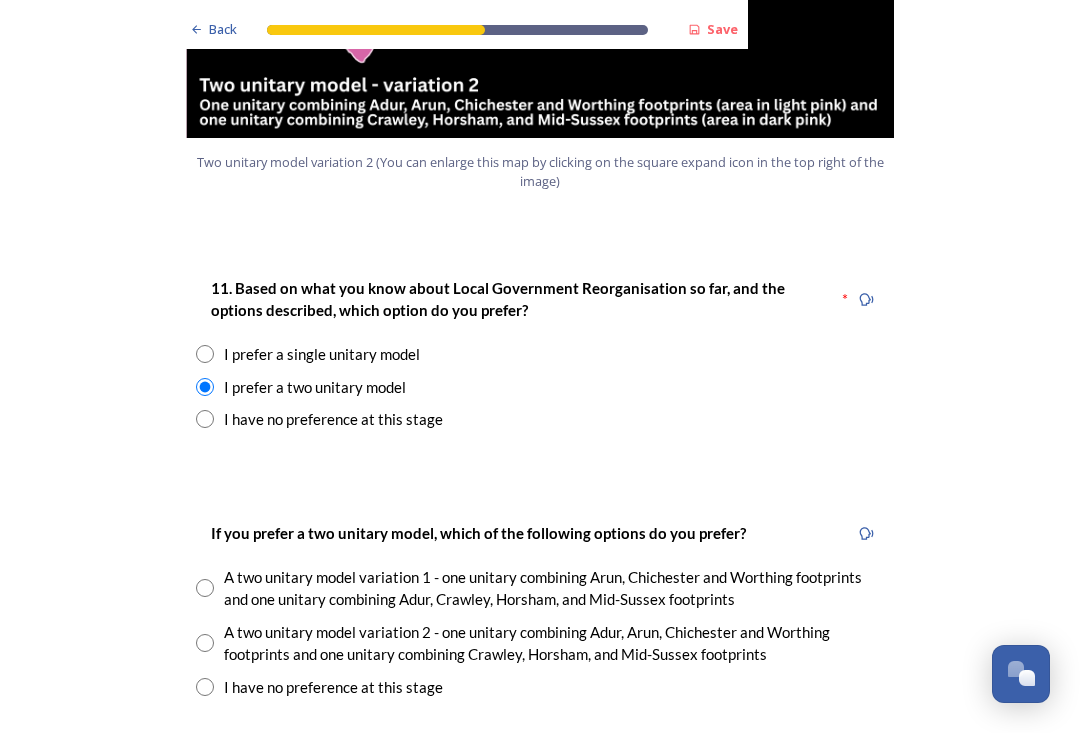 scroll, scrollTop: 2442, scrollLeft: 0, axis: vertical 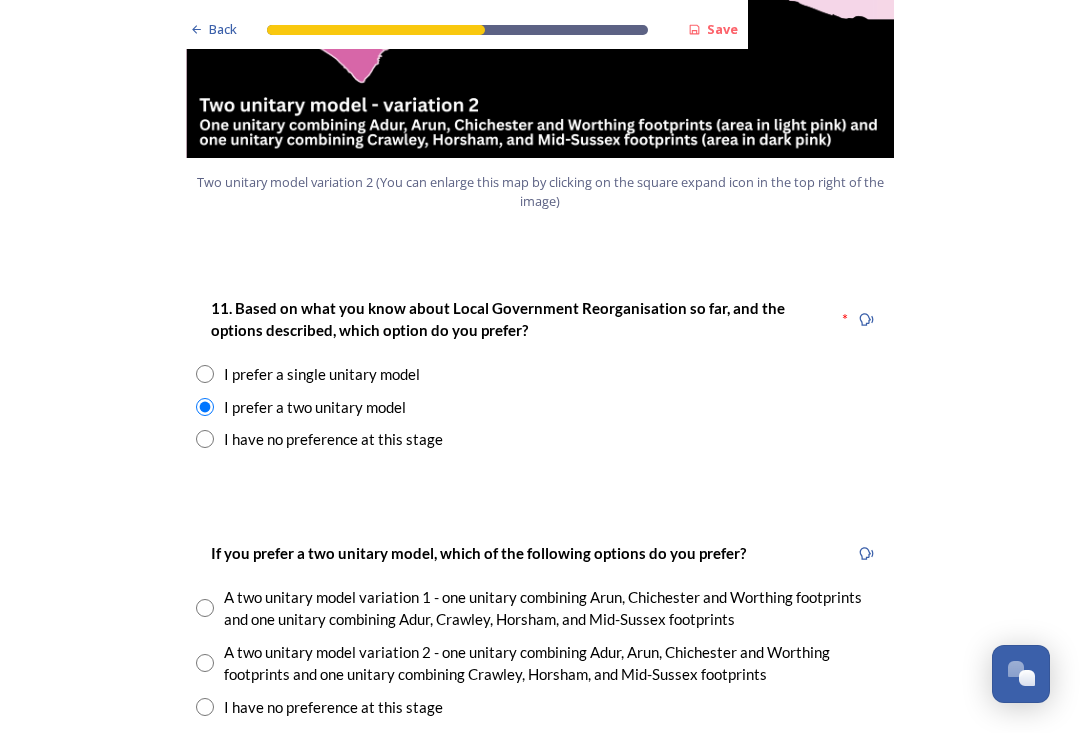 click at bounding box center (205, 608) 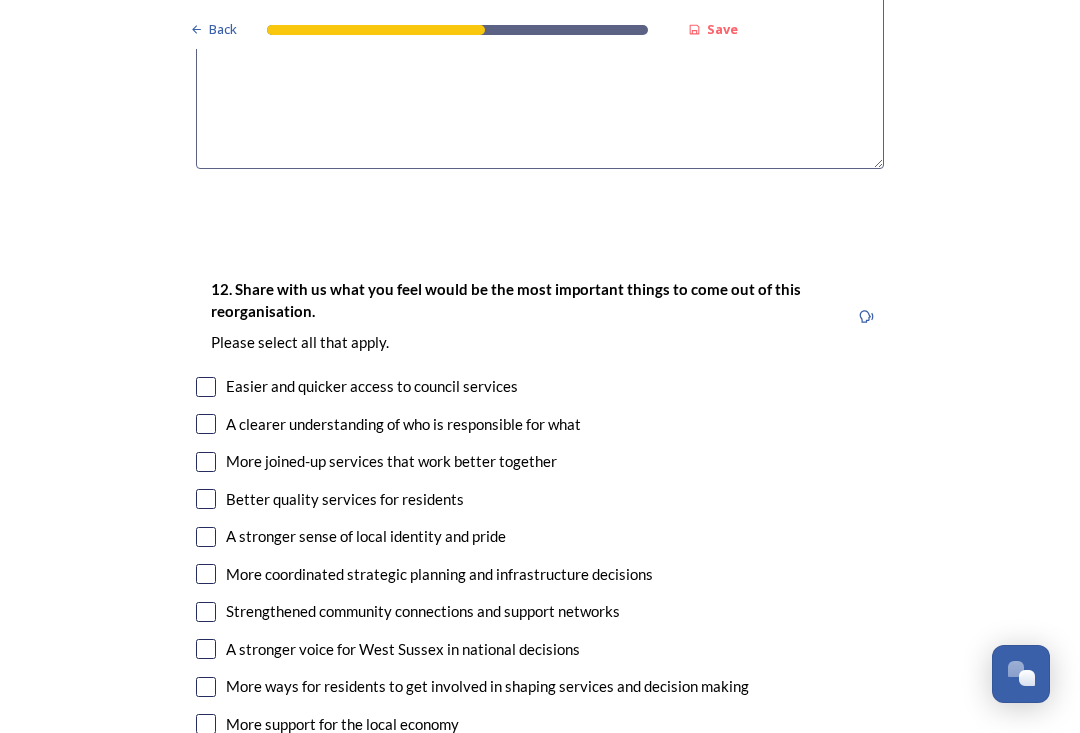 scroll, scrollTop: 3519, scrollLeft: 0, axis: vertical 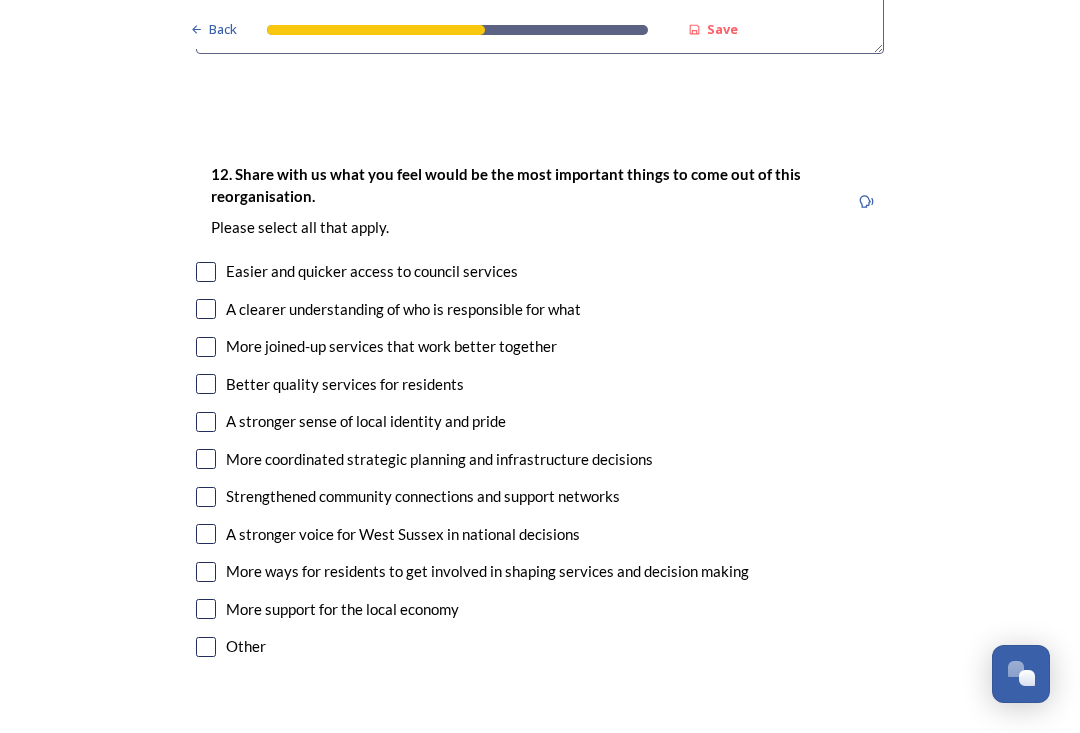 click at bounding box center [206, 309] 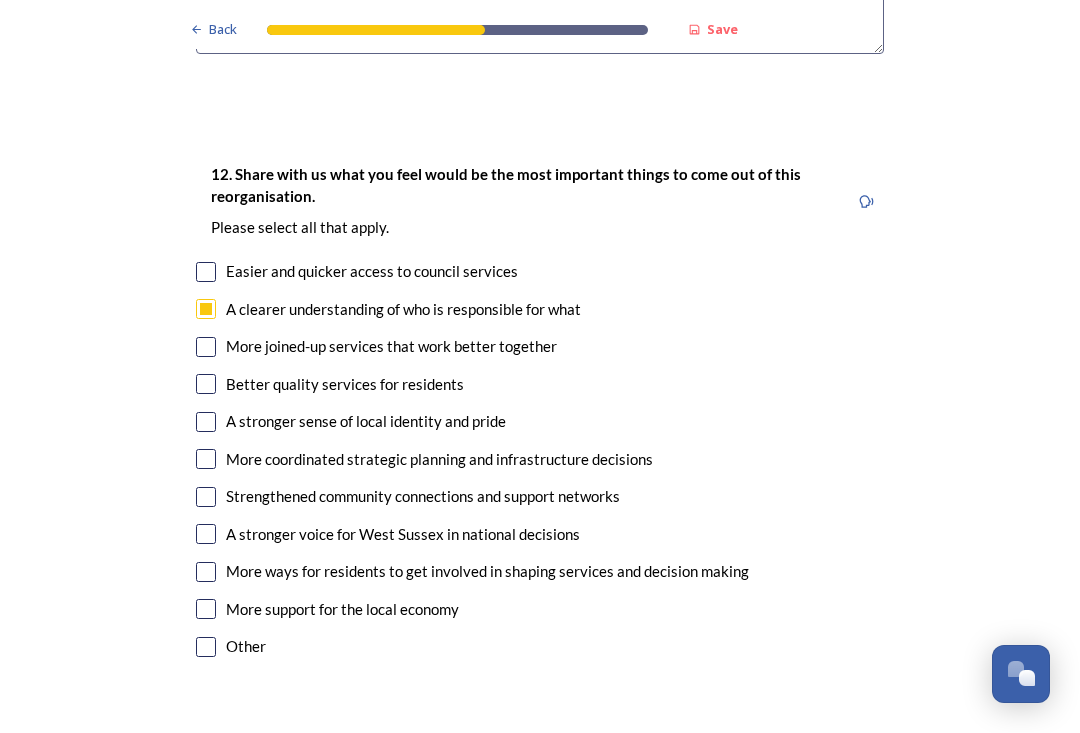 click at bounding box center [206, 347] 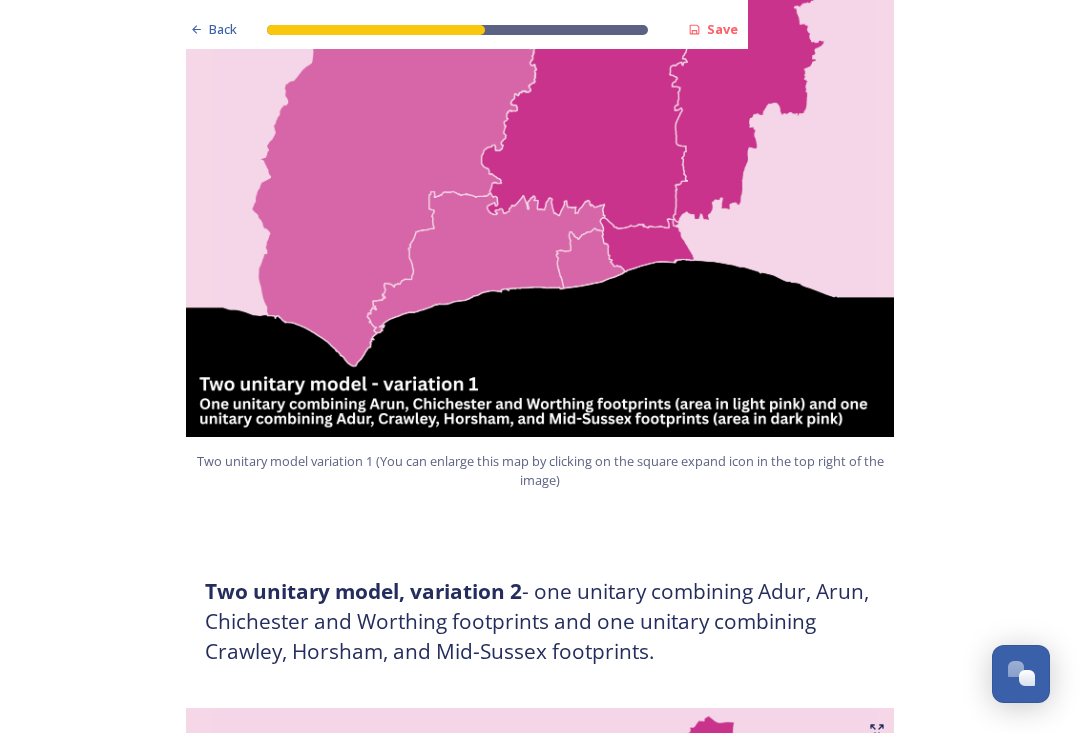 scroll, scrollTop: 1354, scrollLeft: 0, axis: vertical 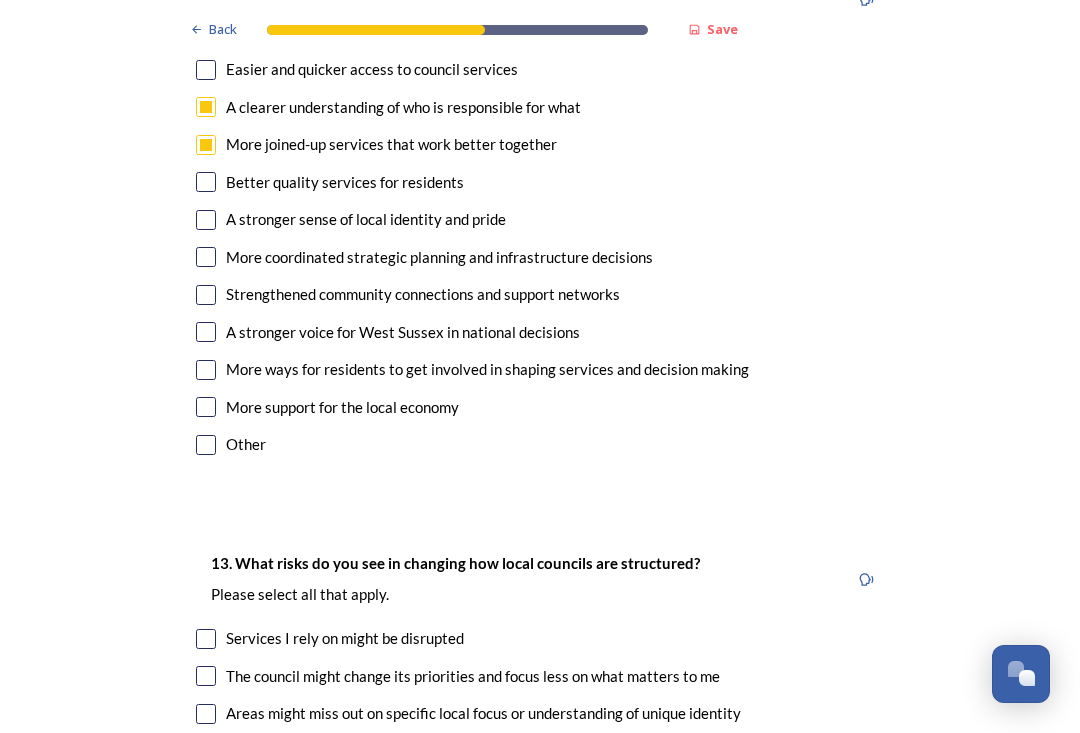 click at bounding box center (206, 182) 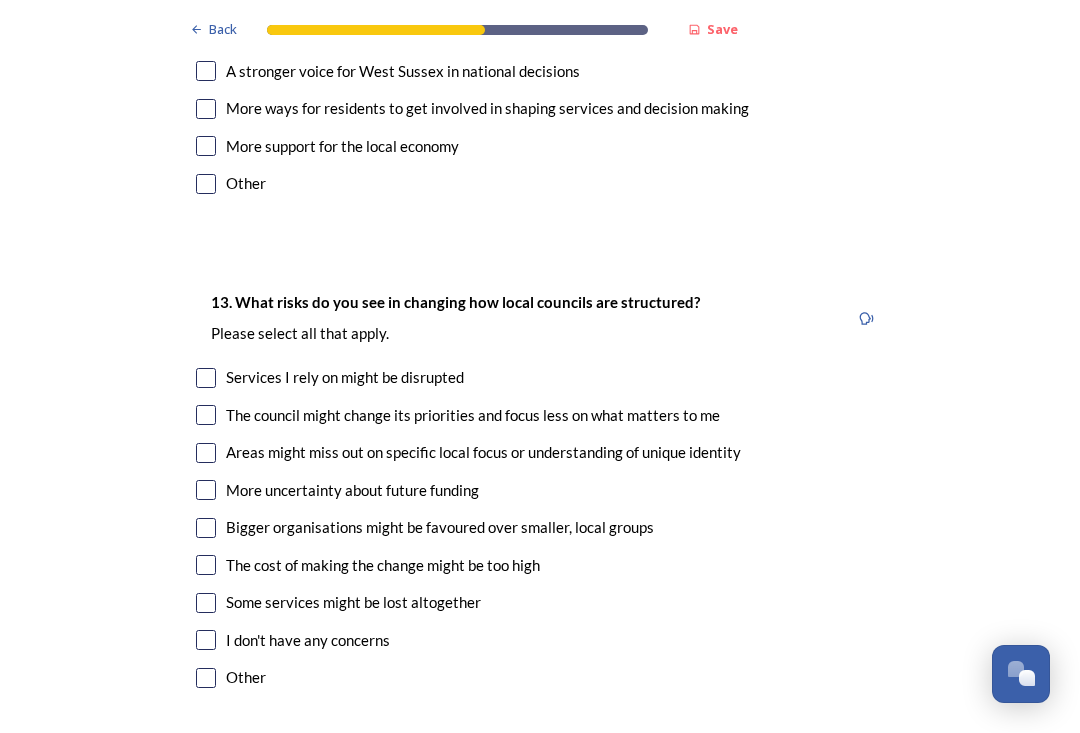 scroll, scrollTop: 4142, scrollLeft: 0, axis: vertical 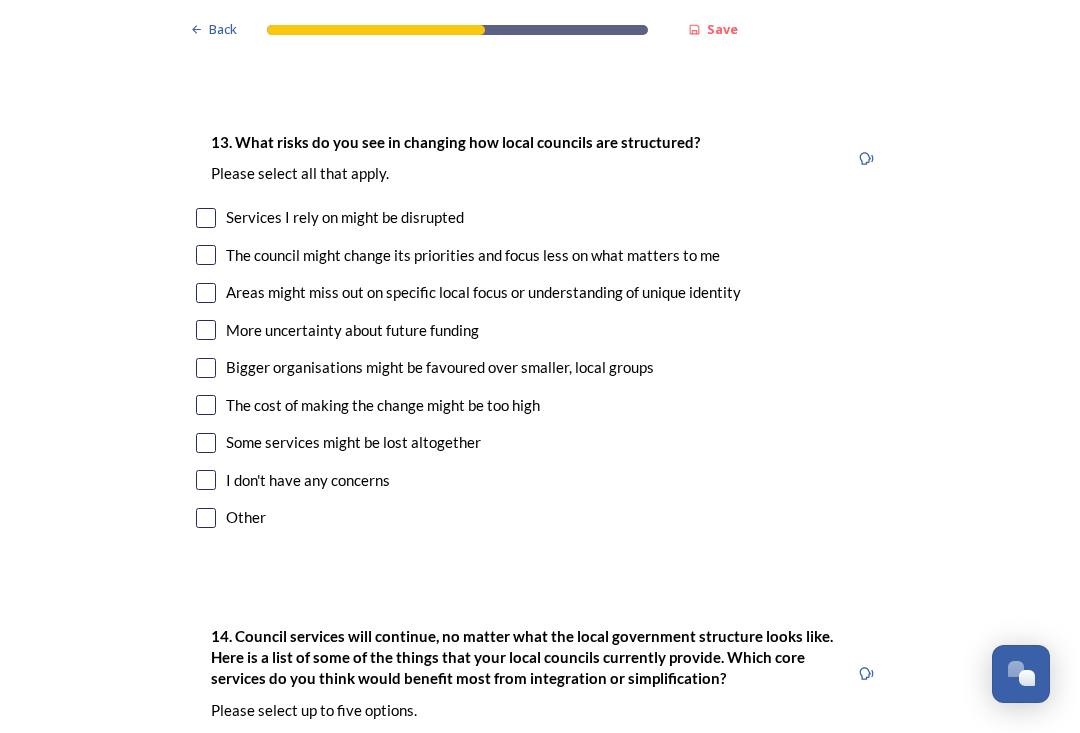 click at bounding box center [206, 293] 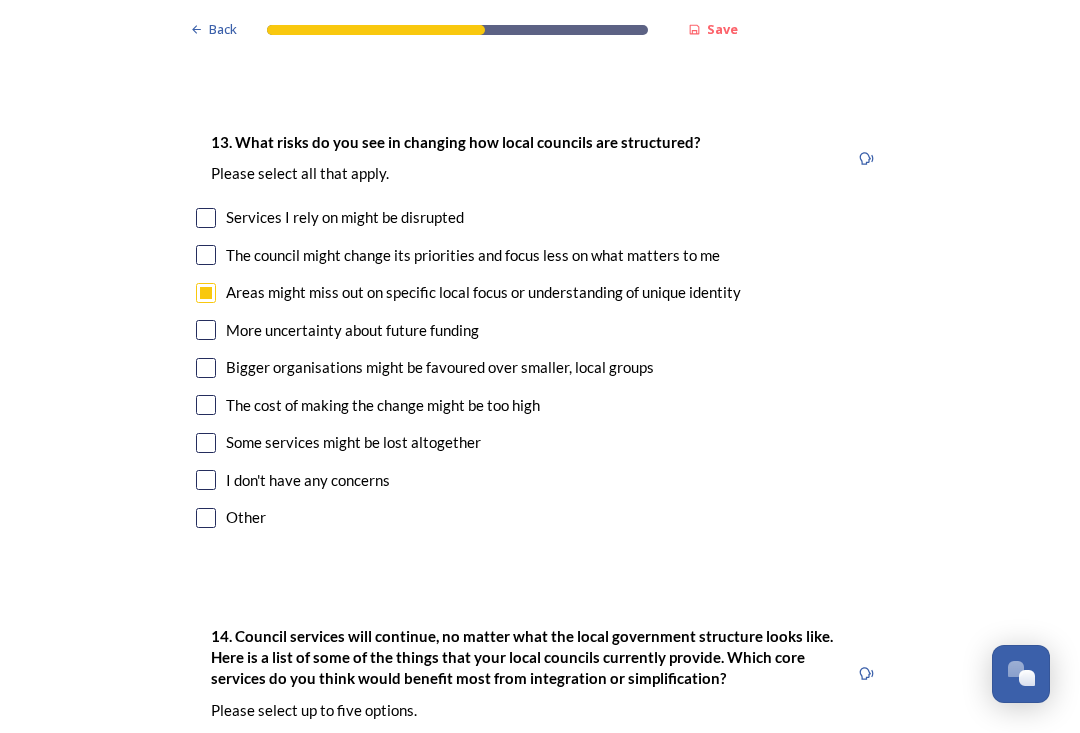 click at bounding box center (206, 368) 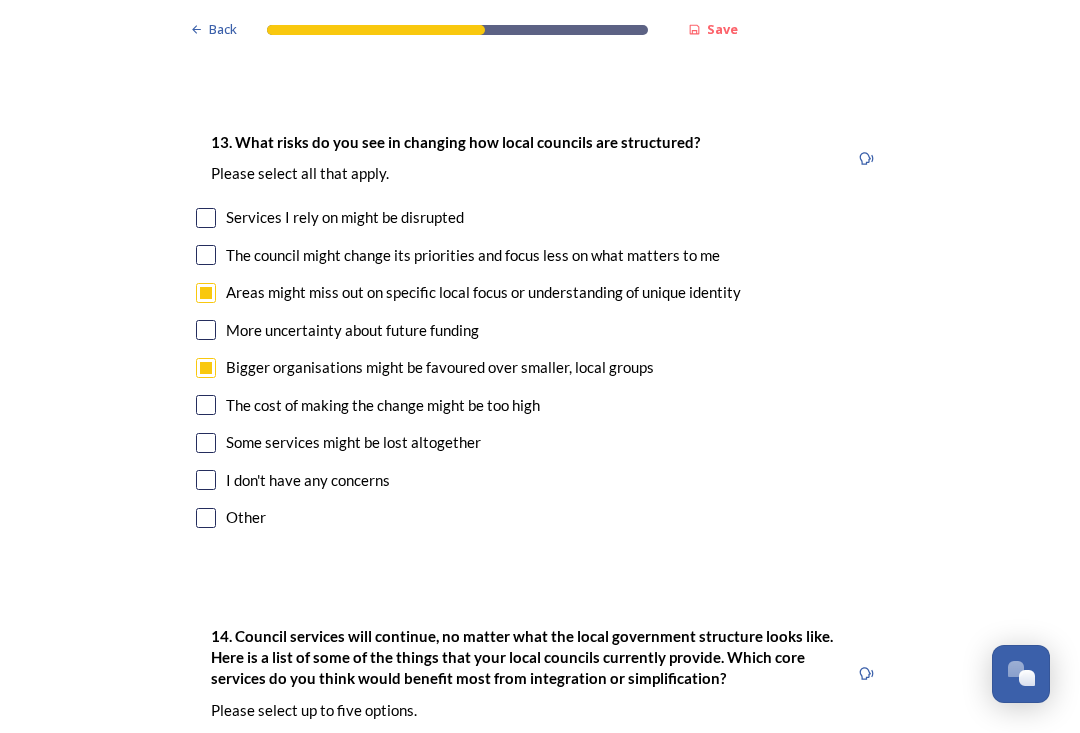 click at bounding box center [206, 255] 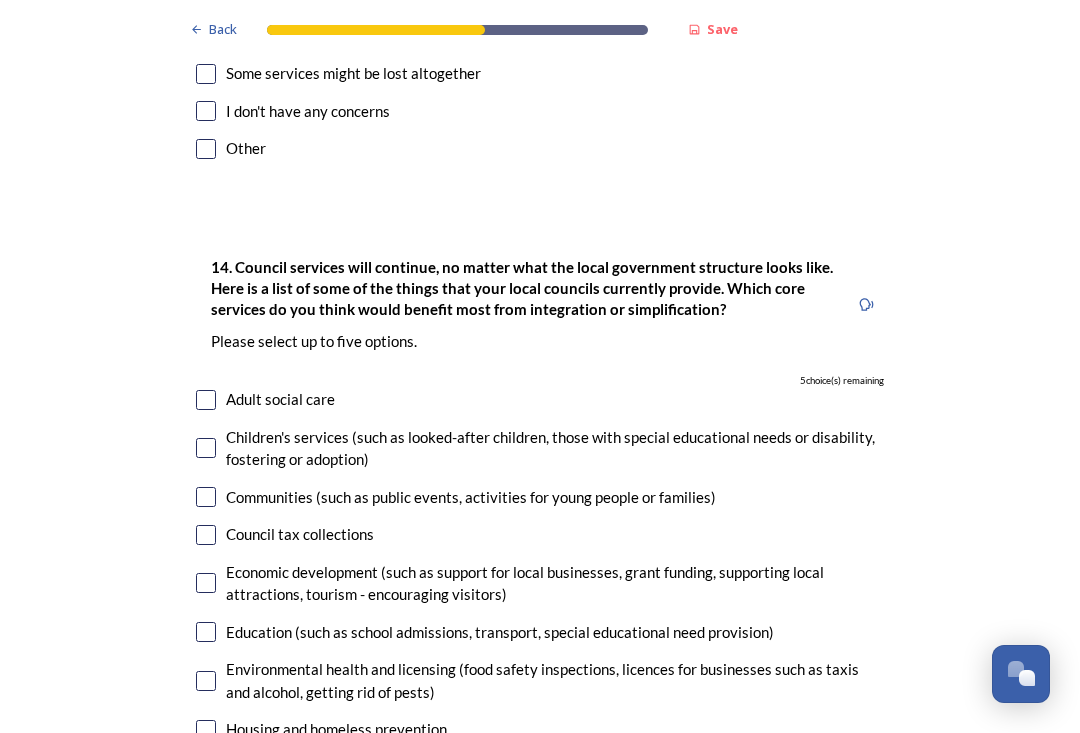 scroll, scrollTop: 4612, scrollLeft: 0, axis: vertical 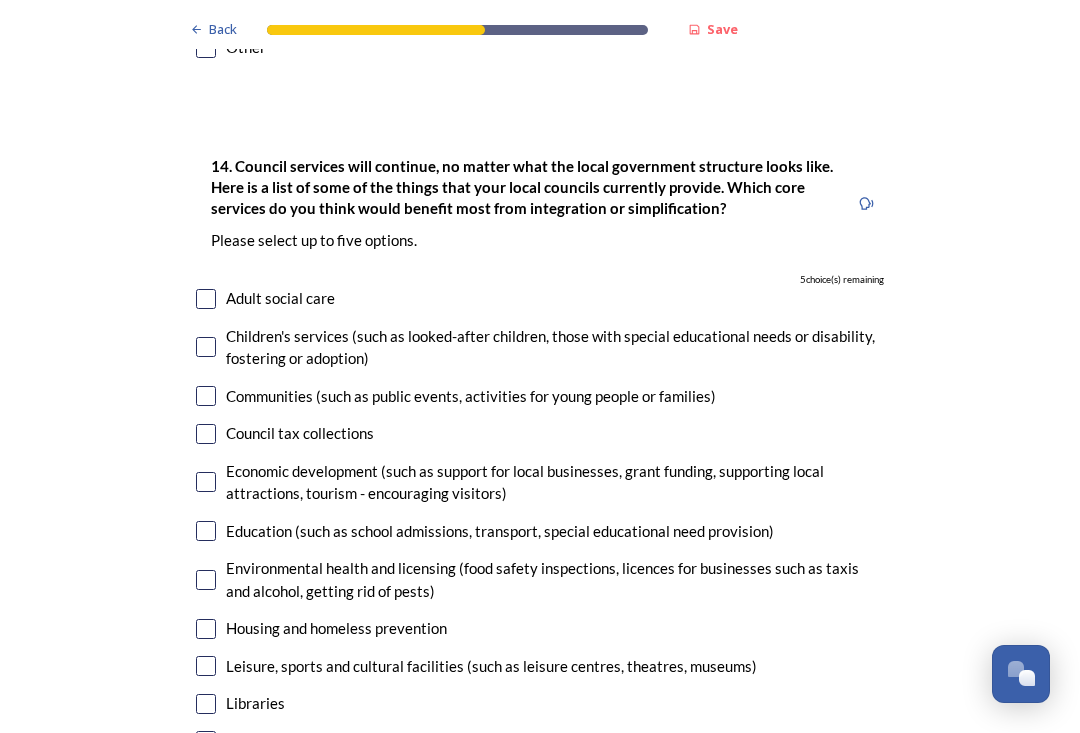 click at bounding box center (206, 299) 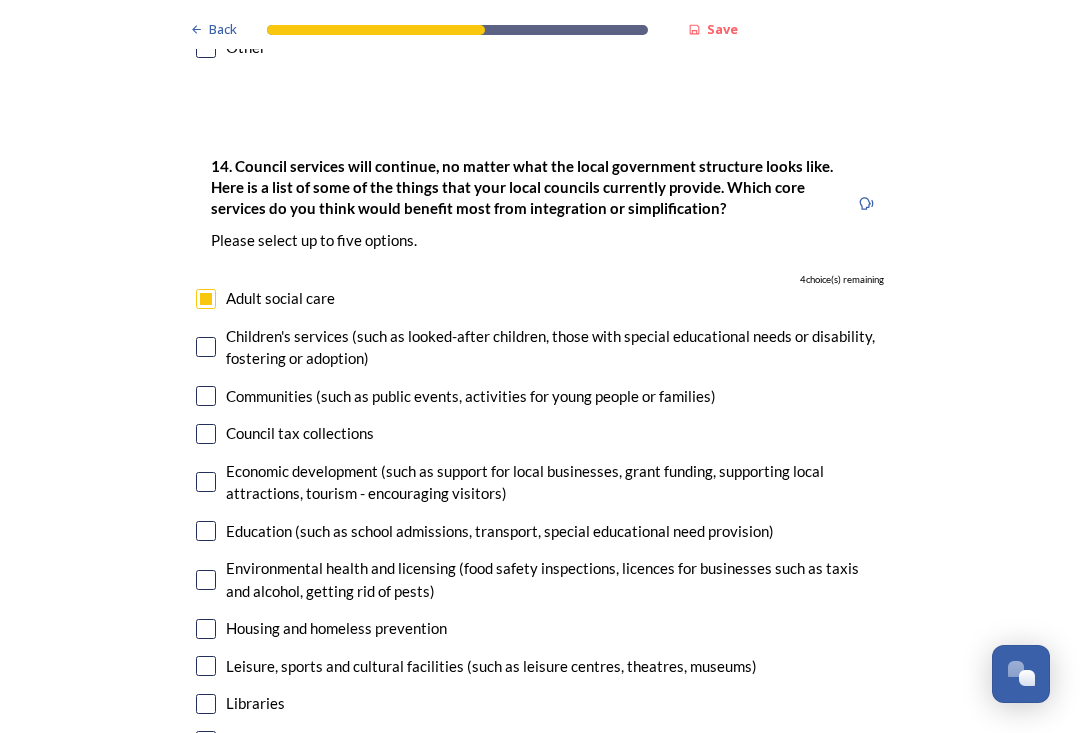 click at bounding box center [206, 347] 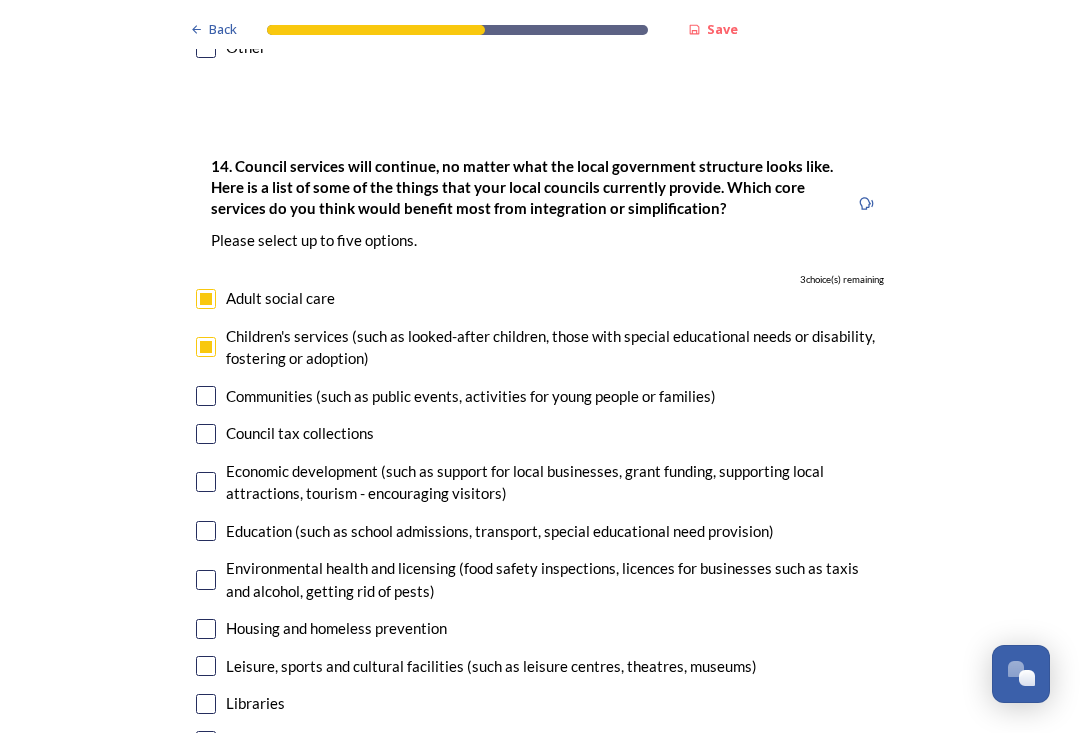 click at bounding box center (206, 396) 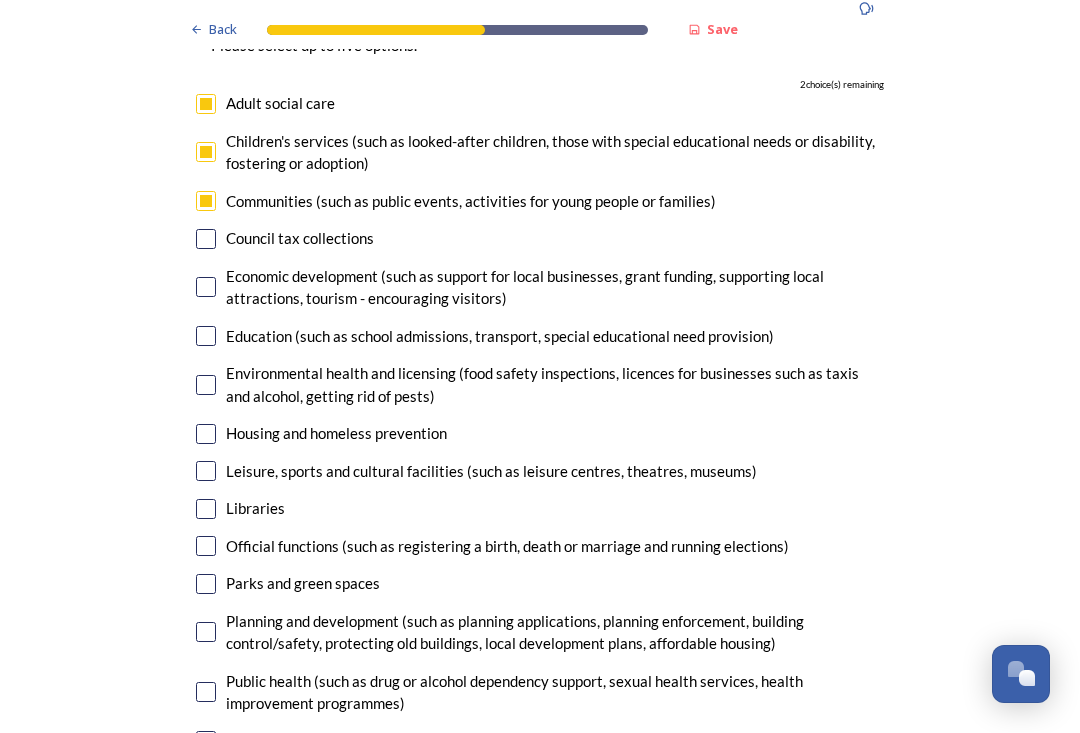 scroll, scrollTop: 4839, scrollLeft: 0, axis: vertical 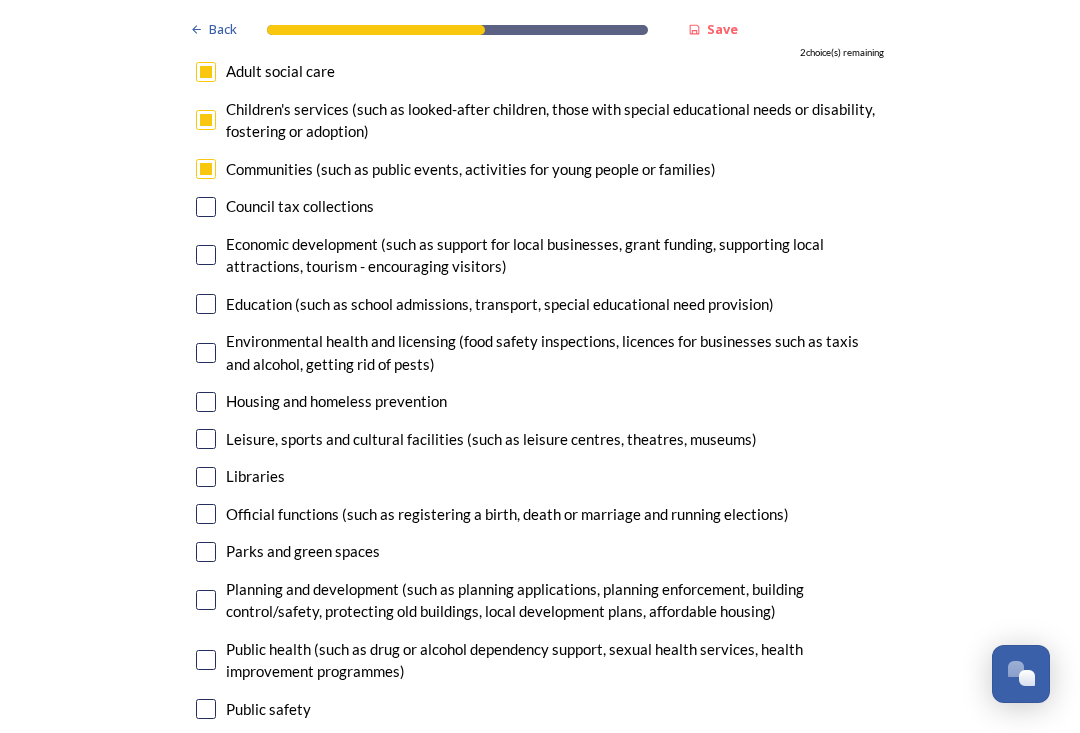 click at bounding box center (206, 600) 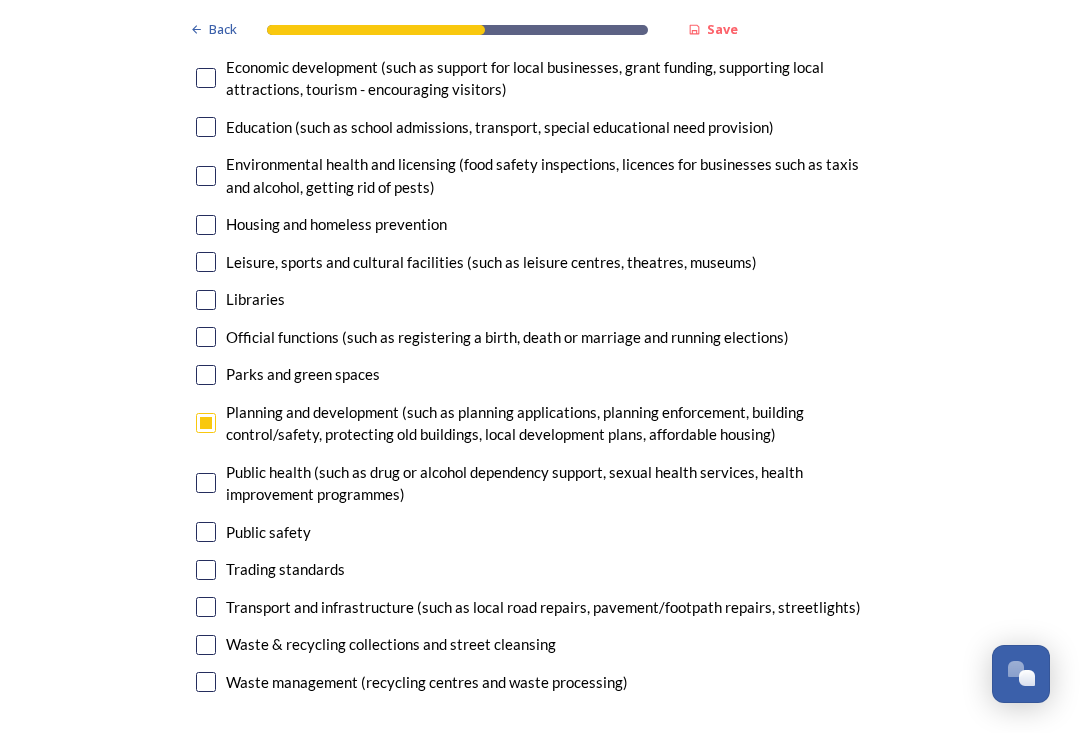 scroll, scrollTop: 5020, scrollLeft: 0, axis: vertical 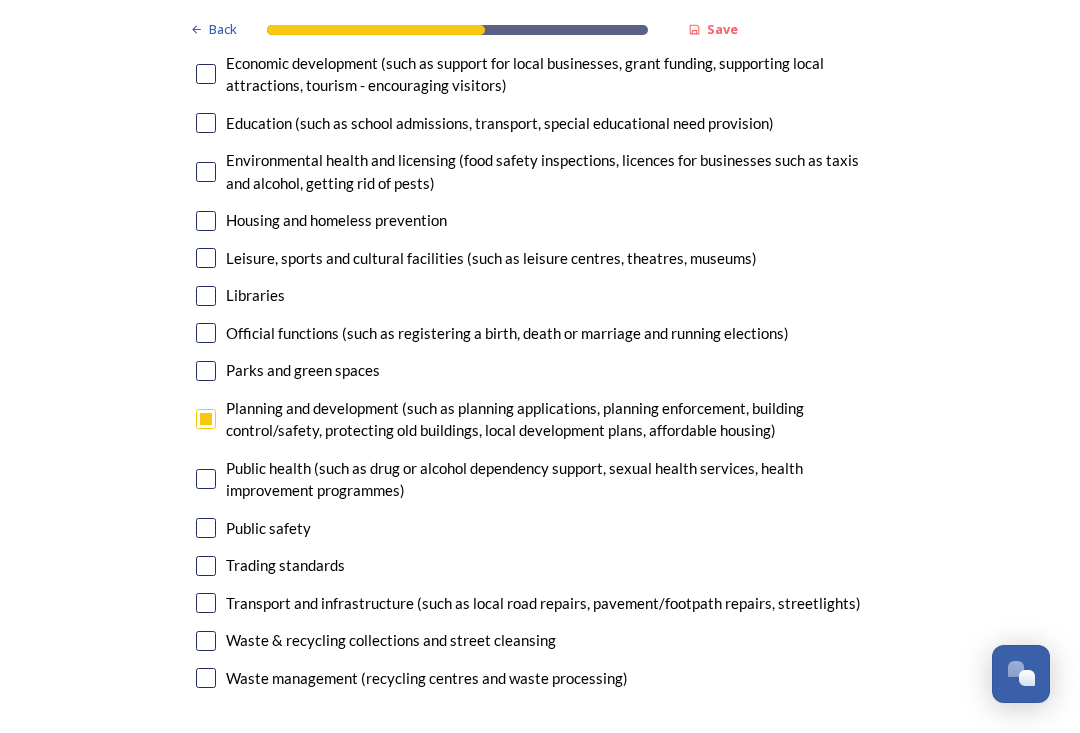 click at bounding box center (206, 528) 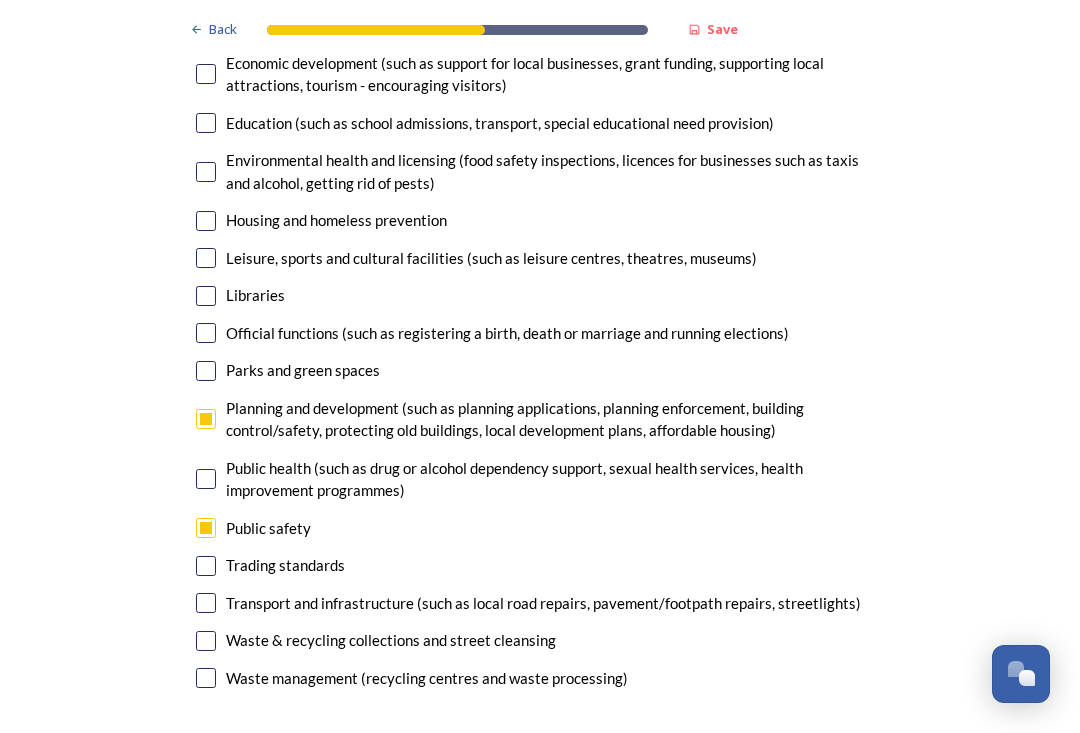click at bounding box center [206, 641] 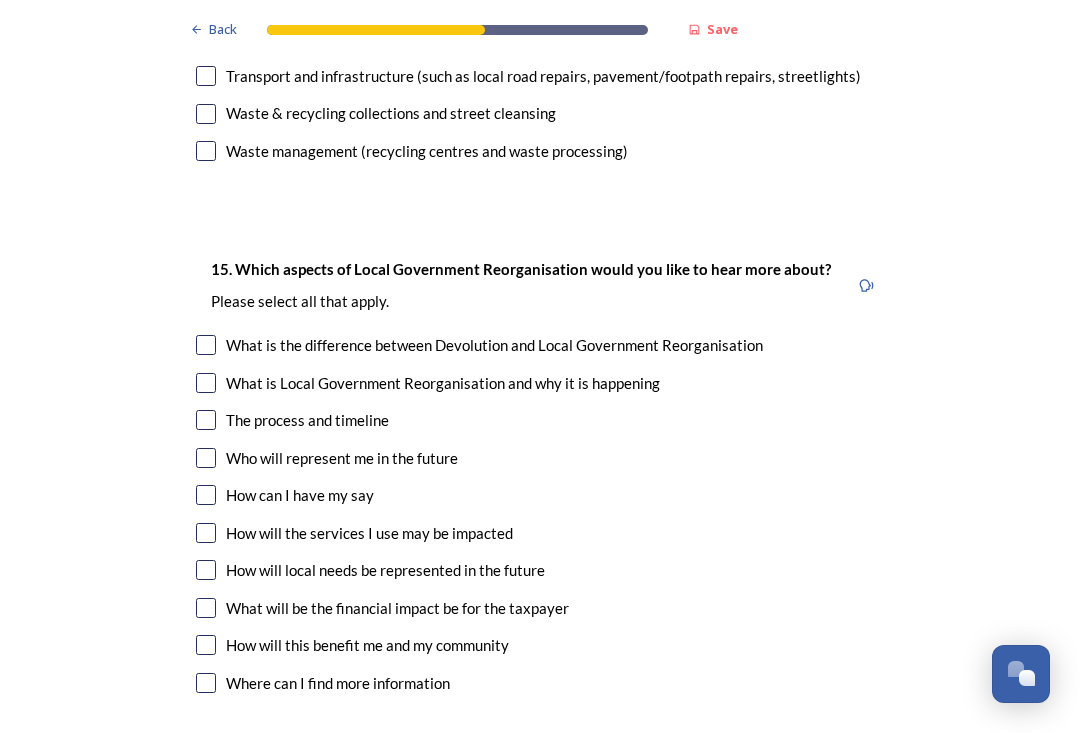 scroll, scrollTop: 5646, scrollLeft: 0, axis: vertical 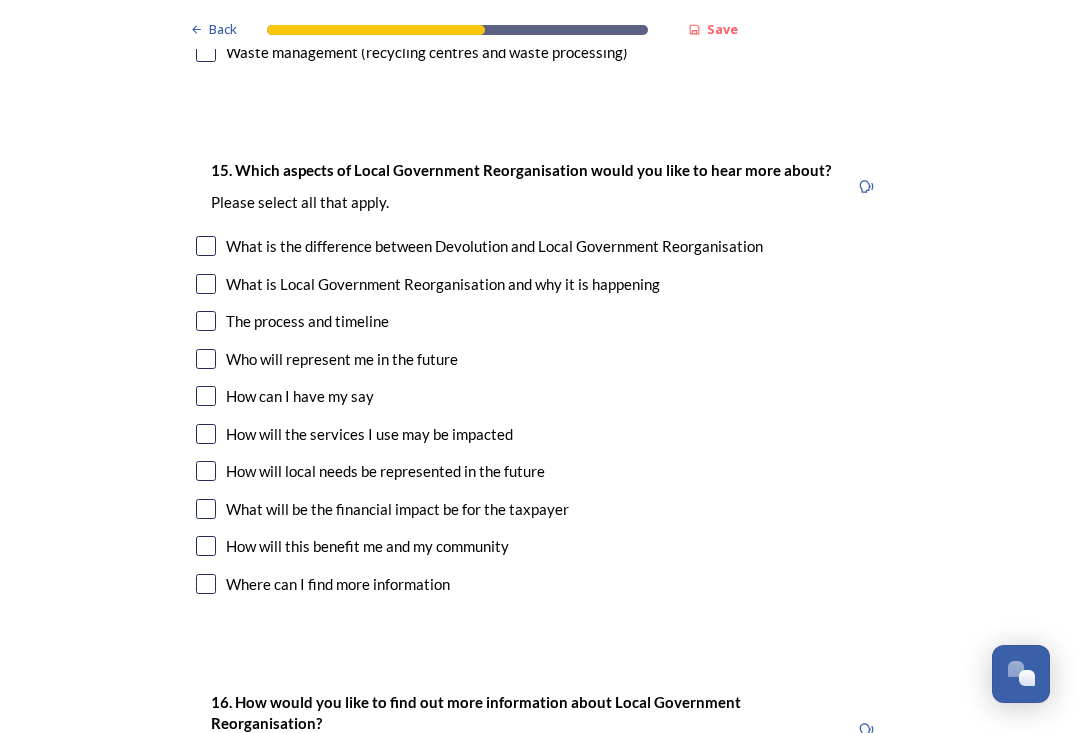 click at bounding box center (206, 471) 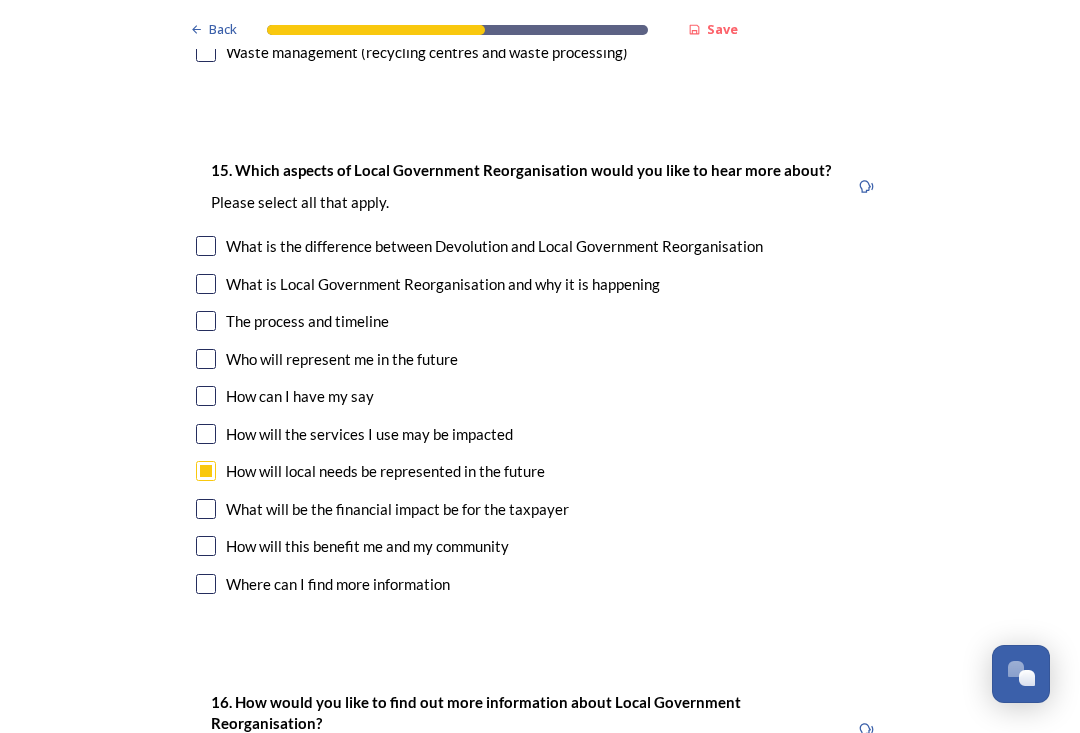 click at bounding box center (206, 321) 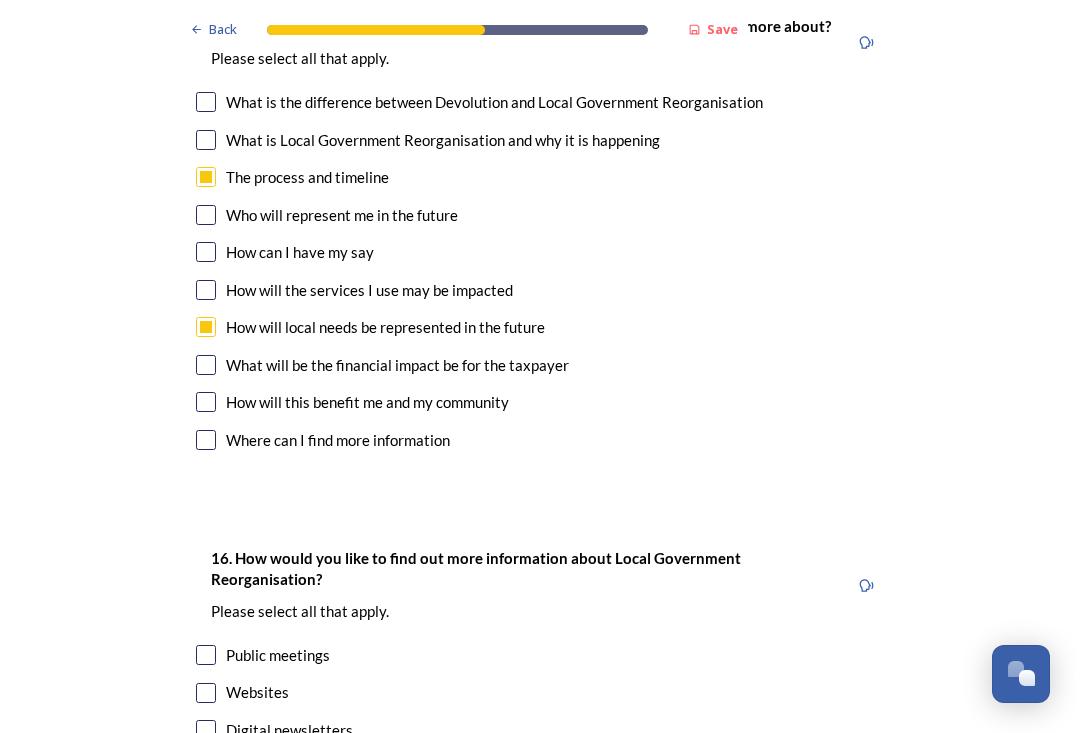scroll, scrollTop: 6096, scrollLeft: 0, axis: vertical 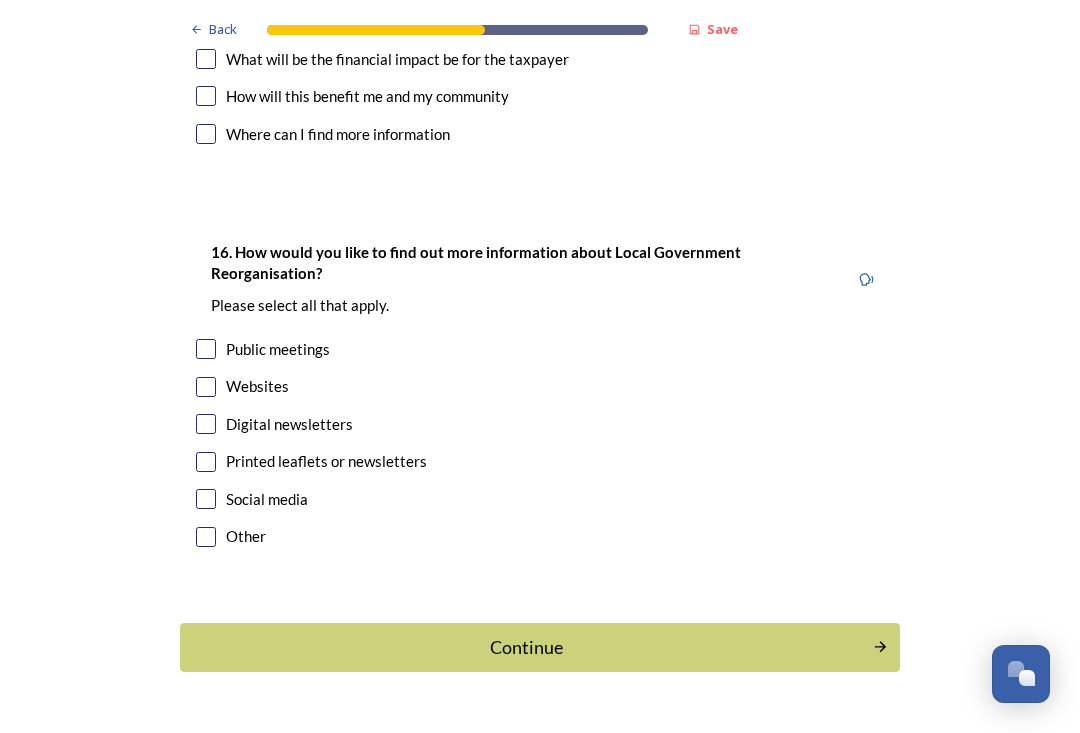 click at bounding box center (206, 424) 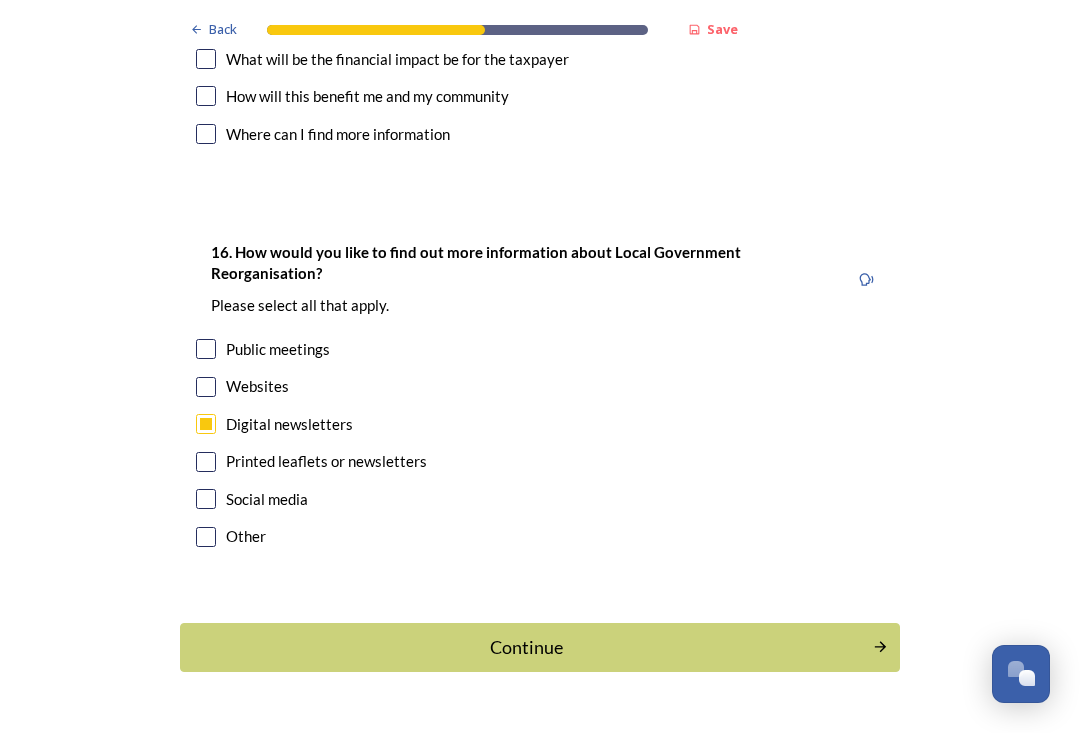 click at bounding box center [206, 349] 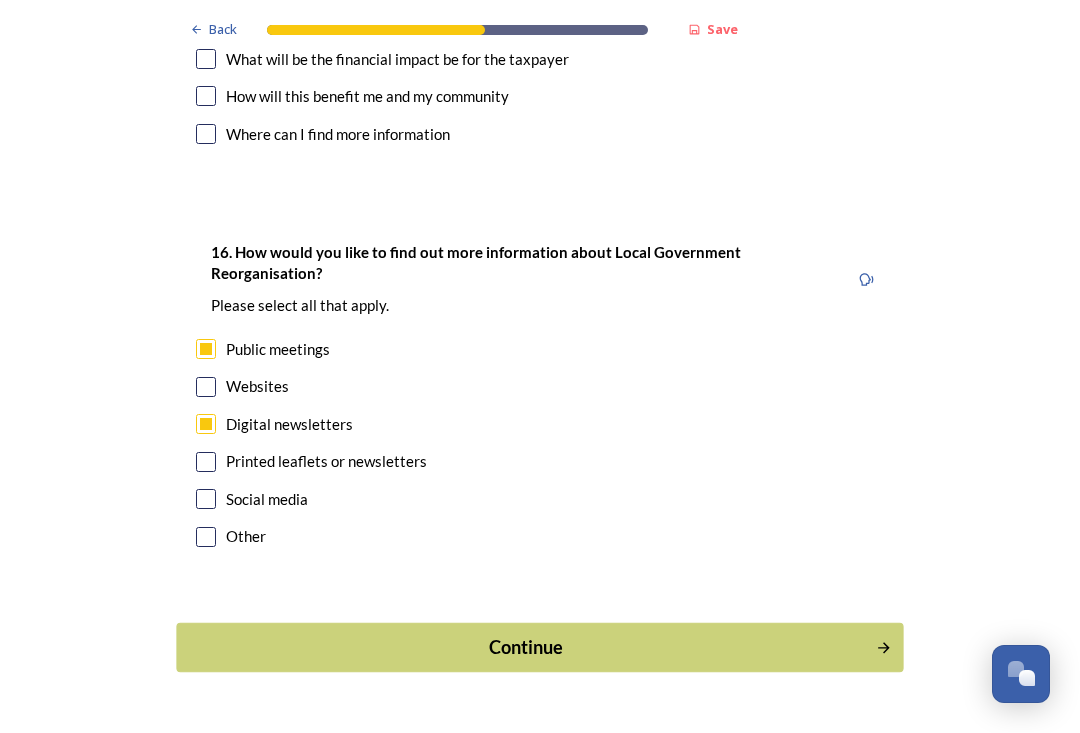 click on "Continue" at bounding box center (526, 647) 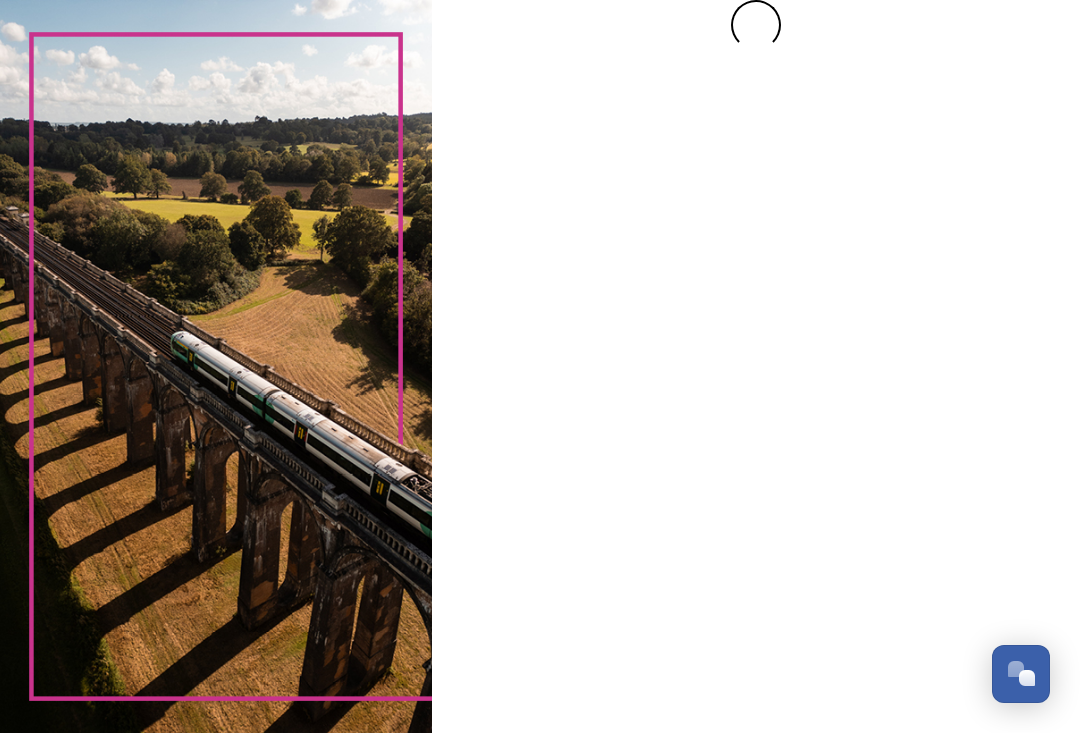 scroll, scrollTop: 0, scrollLeft: 0, axis: both 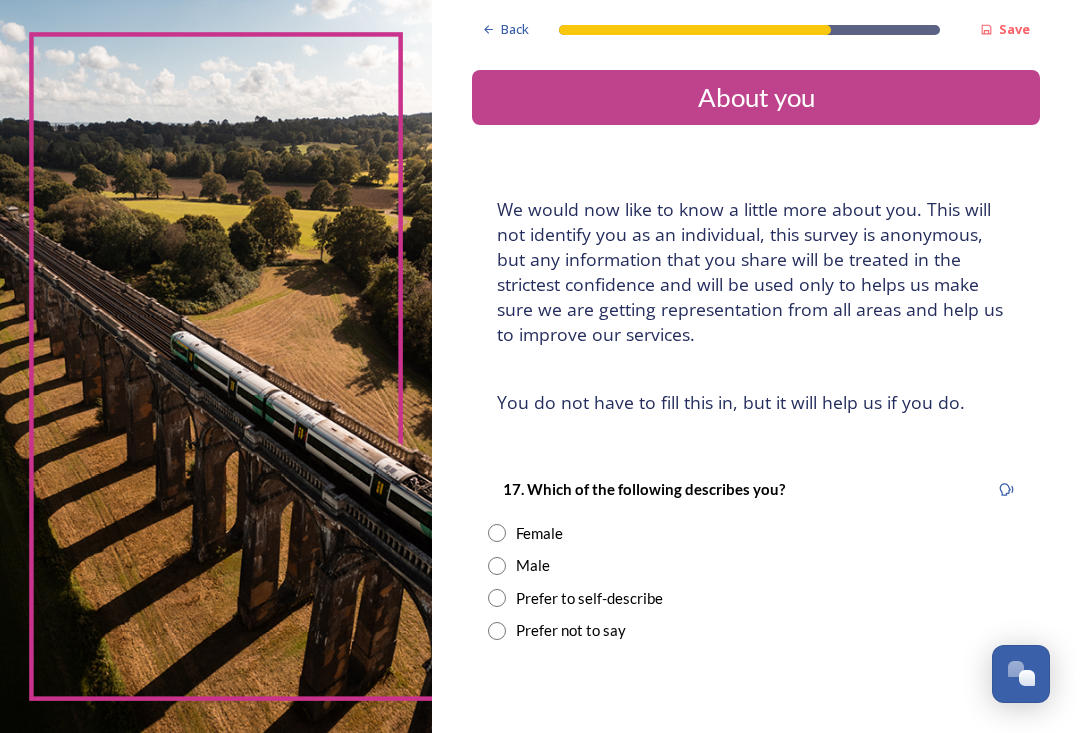 click at bounding box center [497, 566] 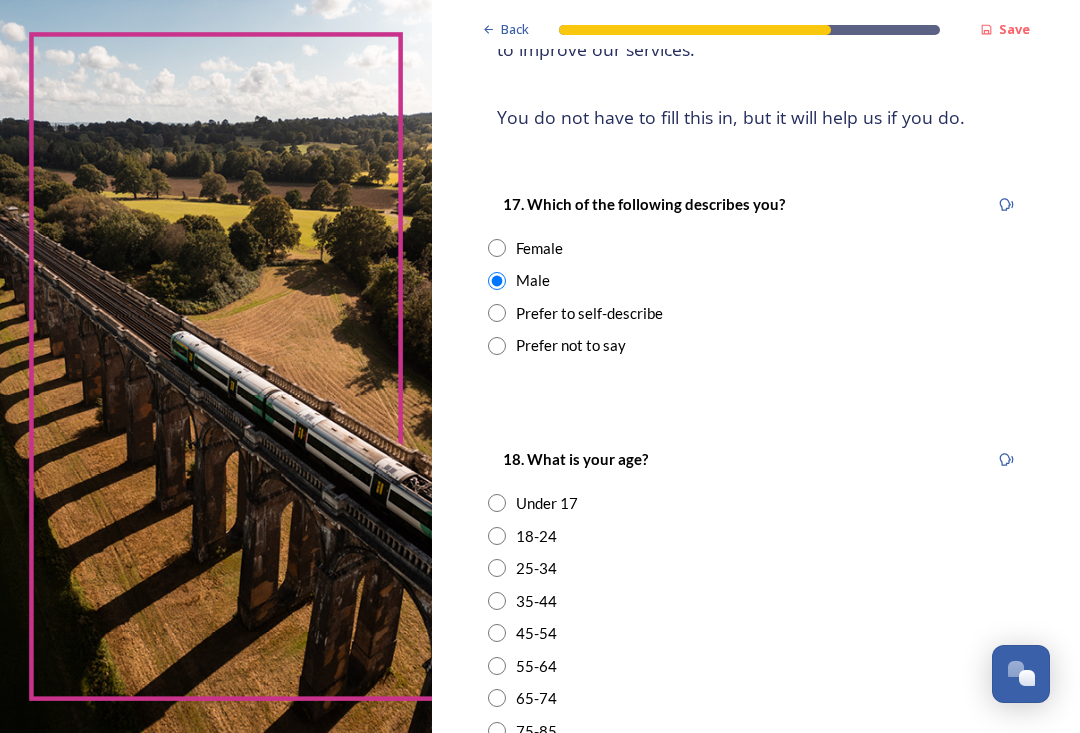 scroll, scrollTop: 776, scrollLeft: 0, axis: vertical 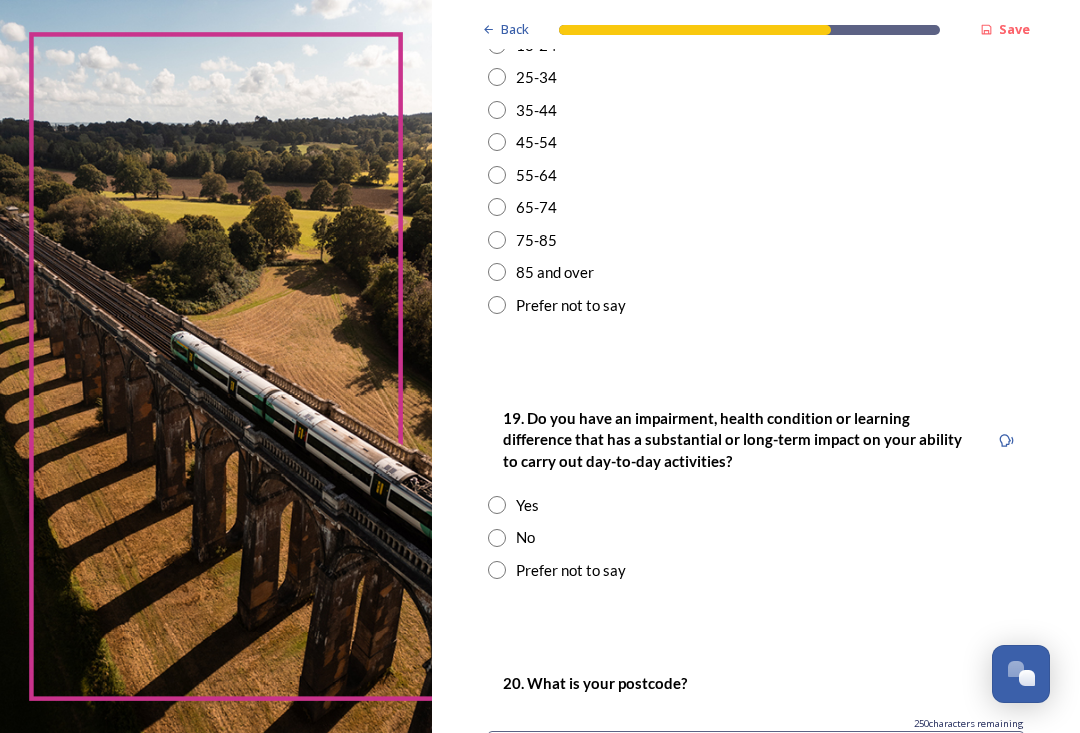 click at bounding box center (497, 240) 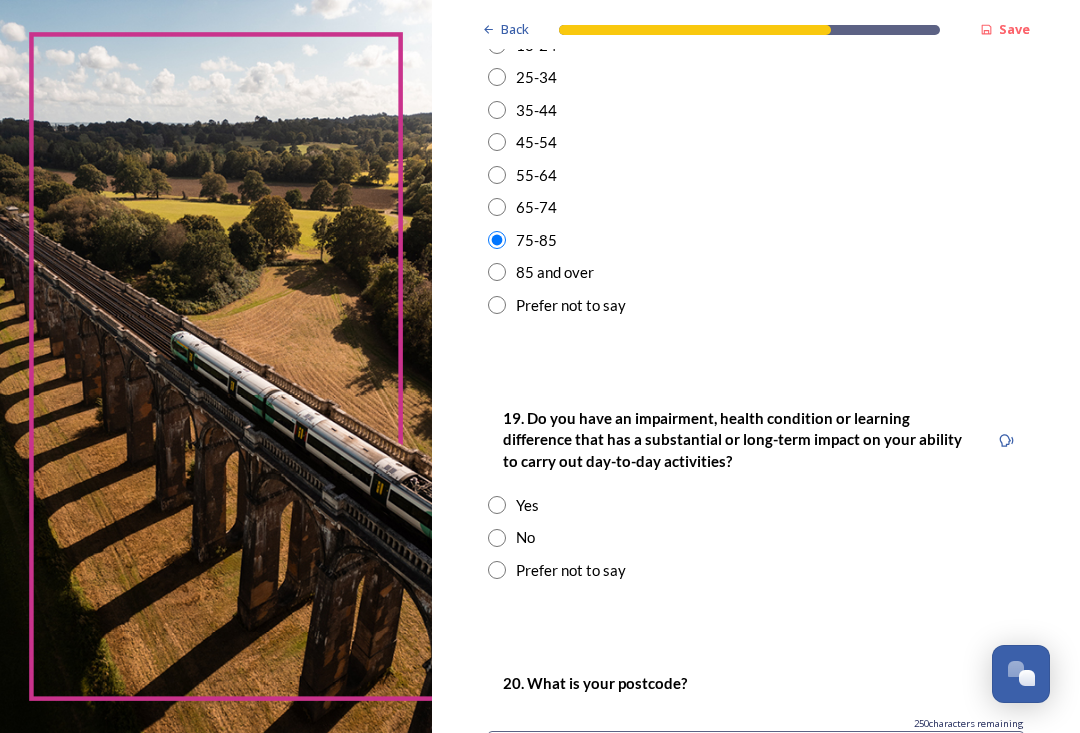 click at bounding box center (497, 538) 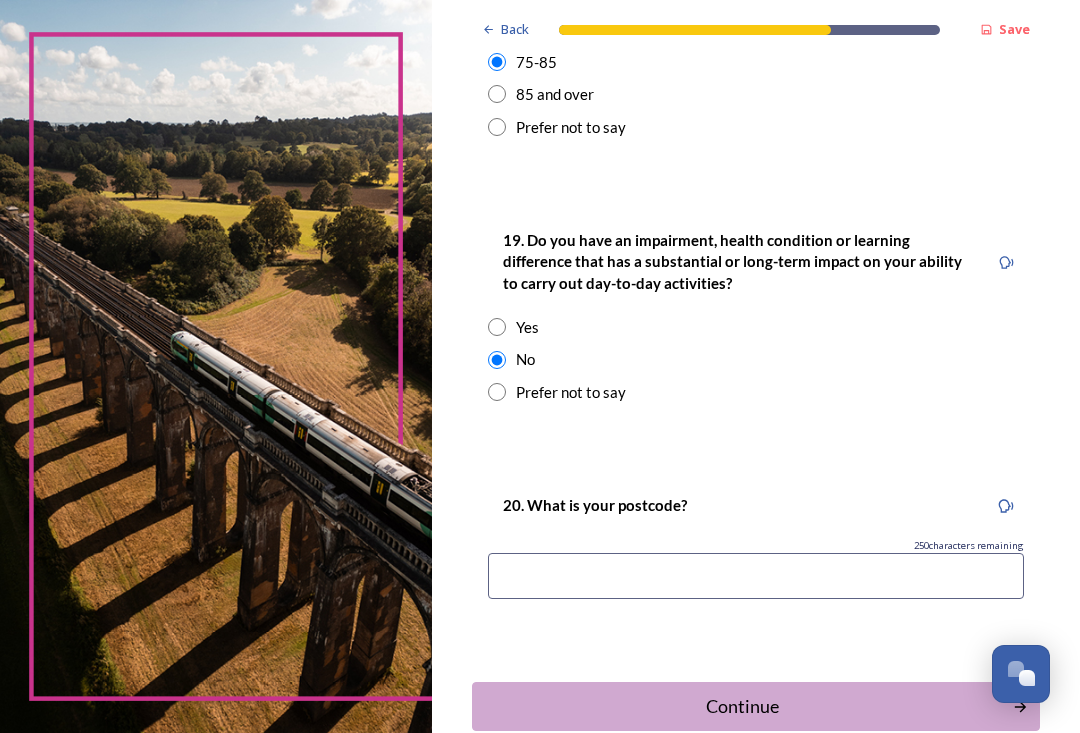 scroll, scrollTop: 999, scrollLeft: 0, axis: vertical 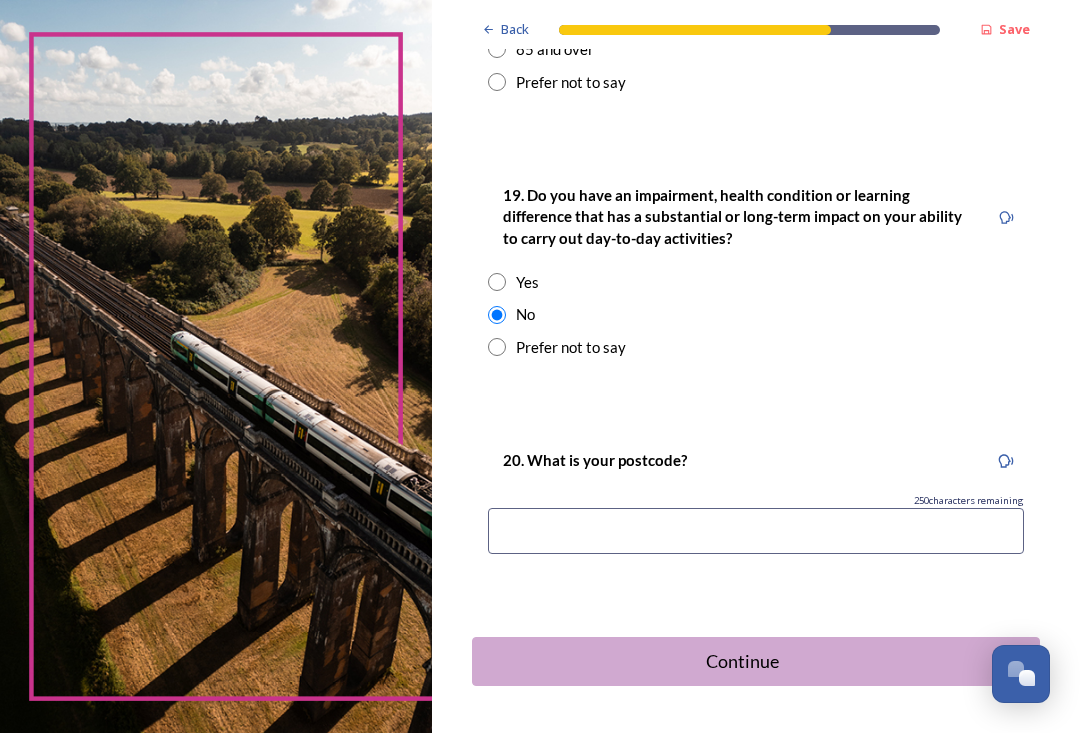 click at bounding box center (756, 531) 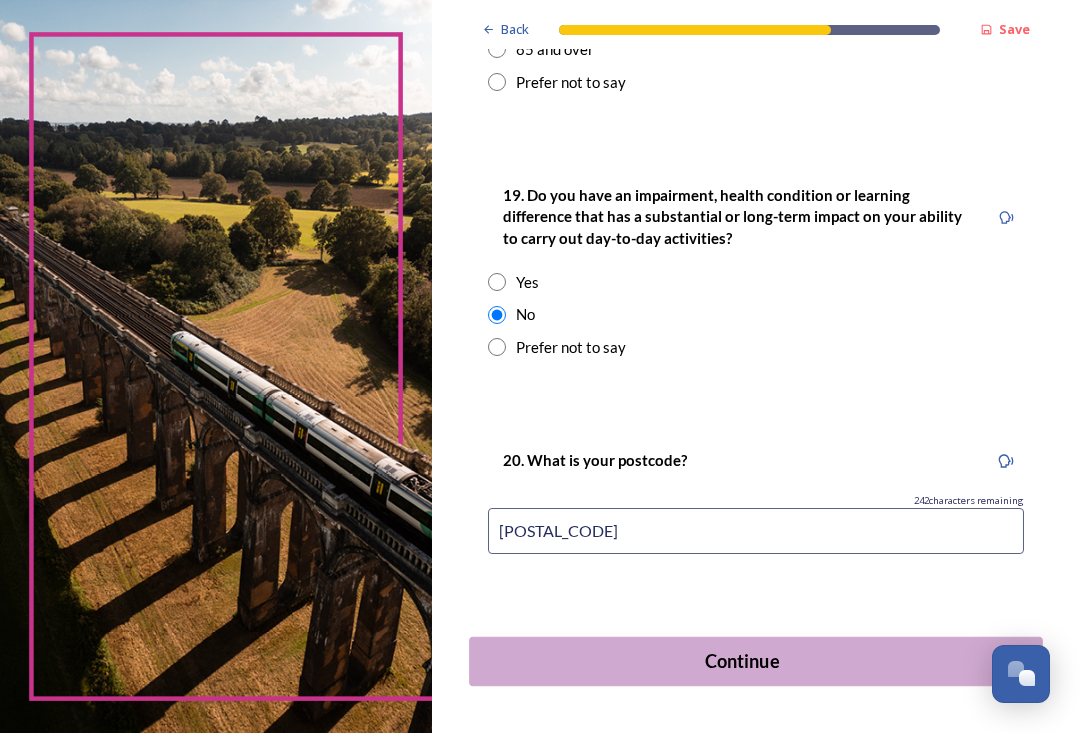 type on "[POSTAL_CODE]" 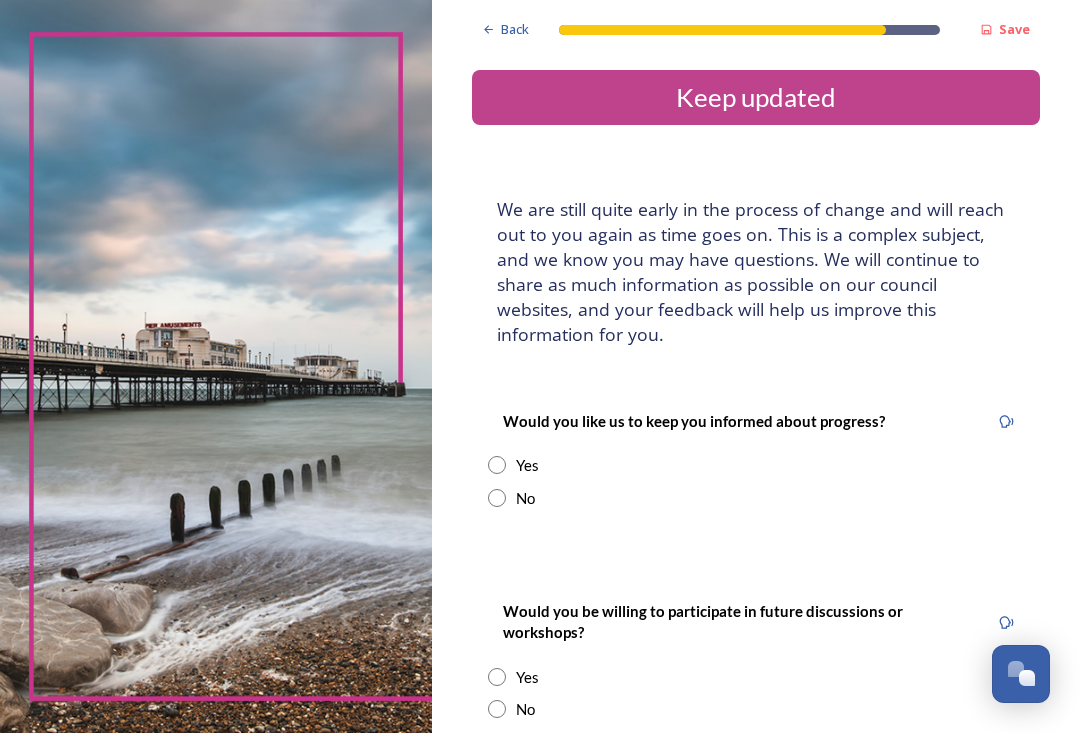 click at bounding box center [497, 465] 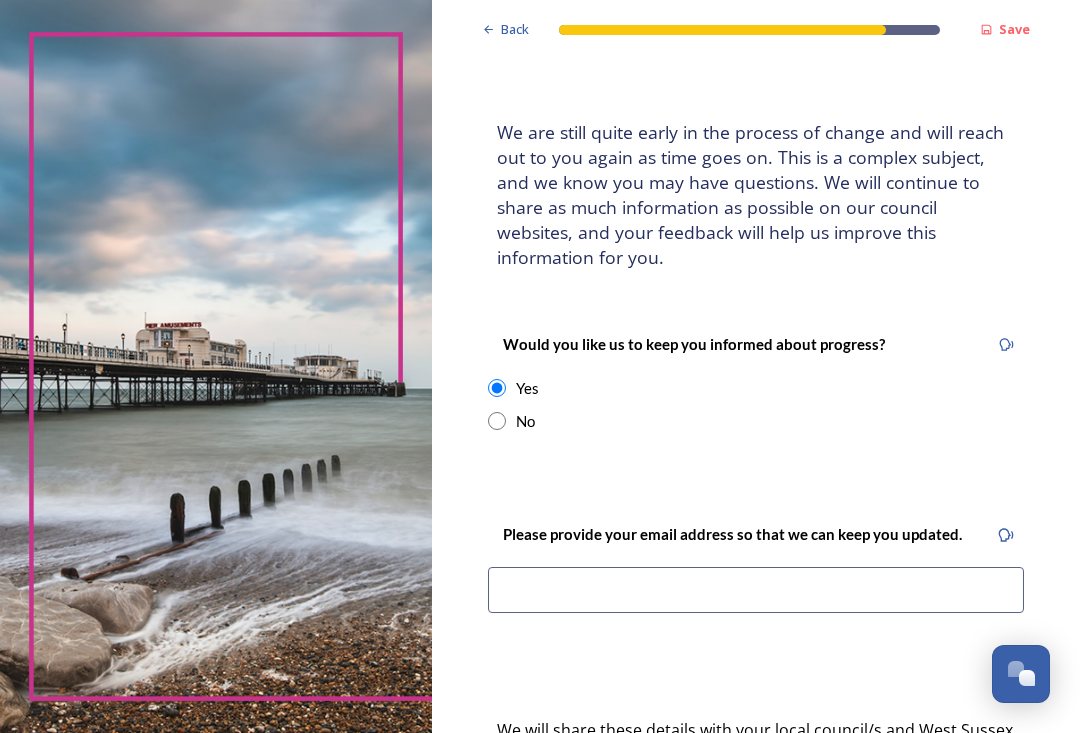 scroll, scrollTop: 143, scrollLeft: 0, axis: vertical 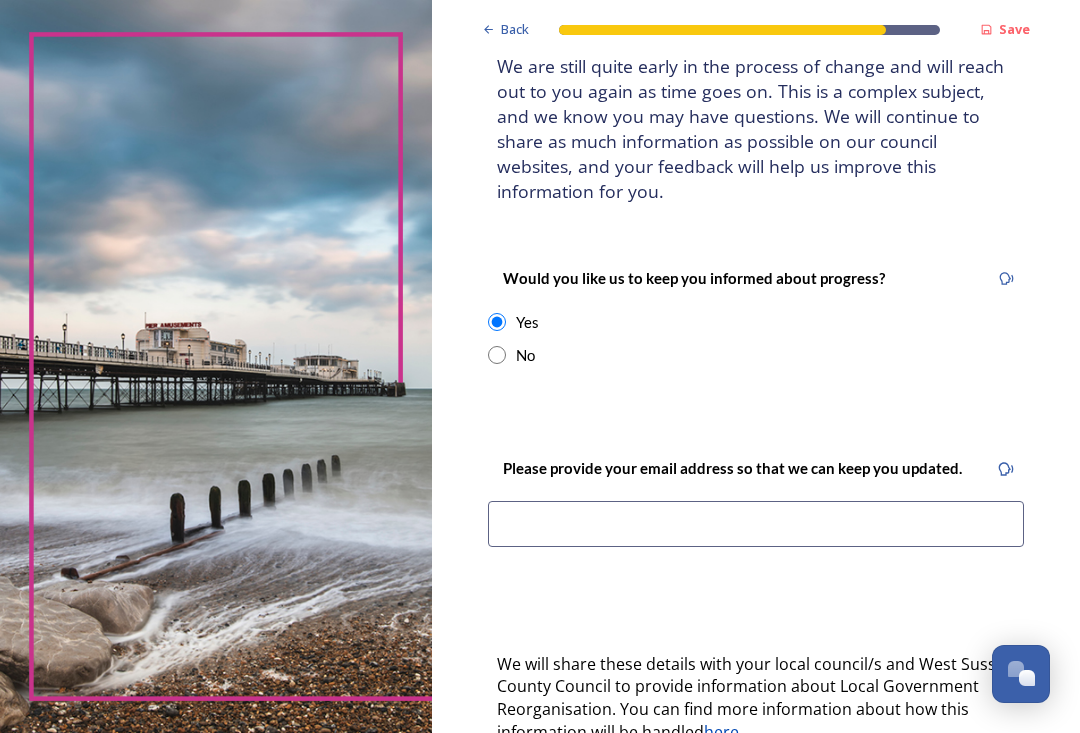 click at bounding box center [756, 524] 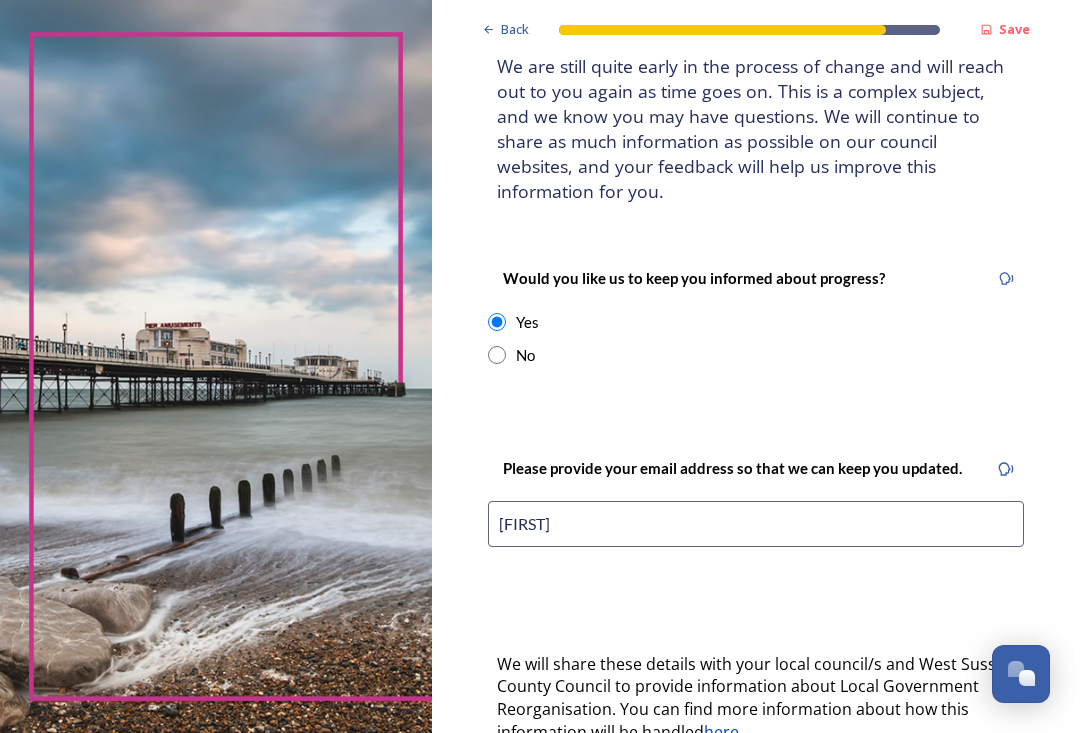 type on "[FIRST]" 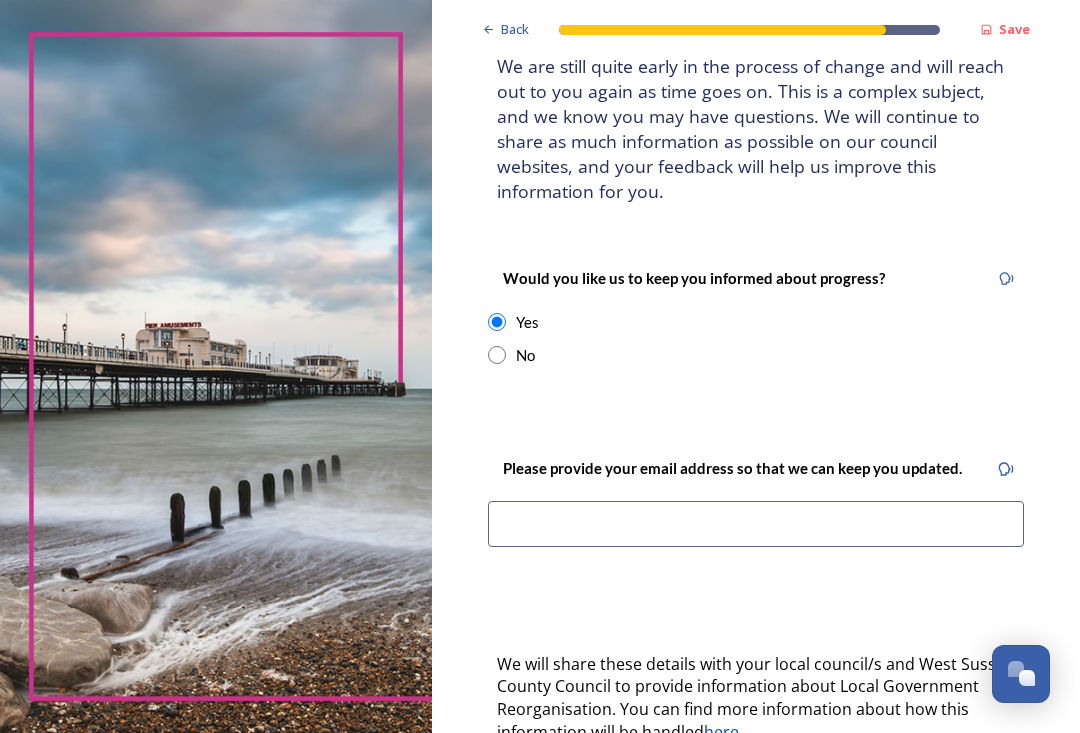 type on "[EMAIL]" 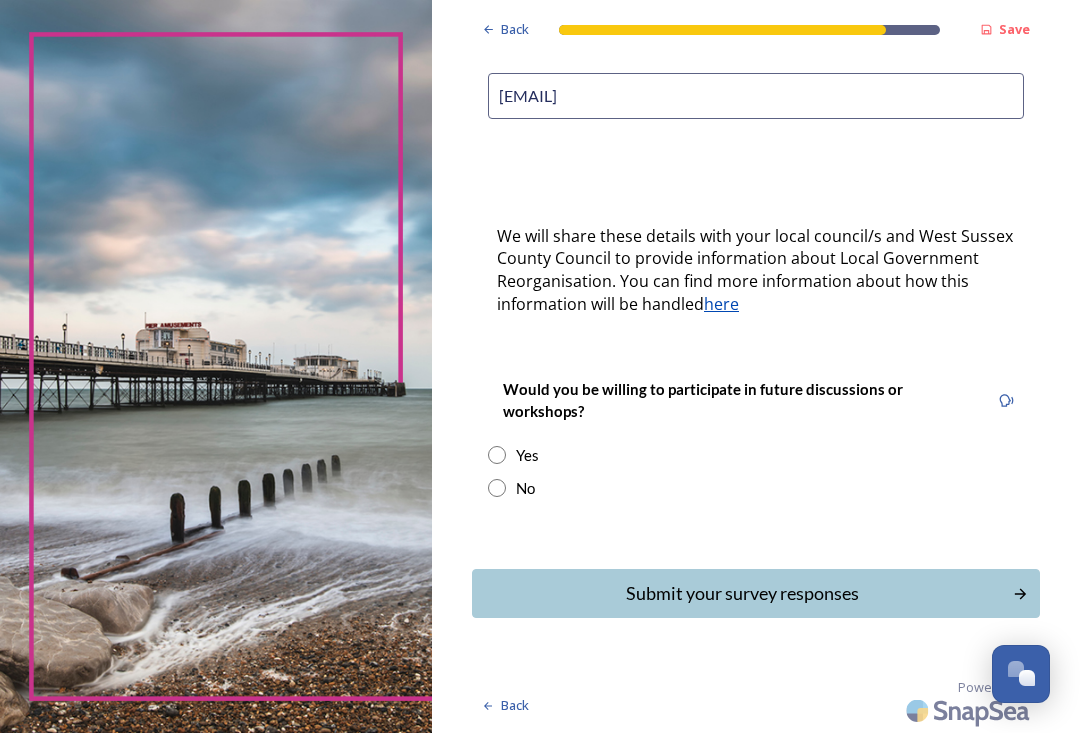scroll, scrollTop: 558, scrollLeft: 0, axis: vertical 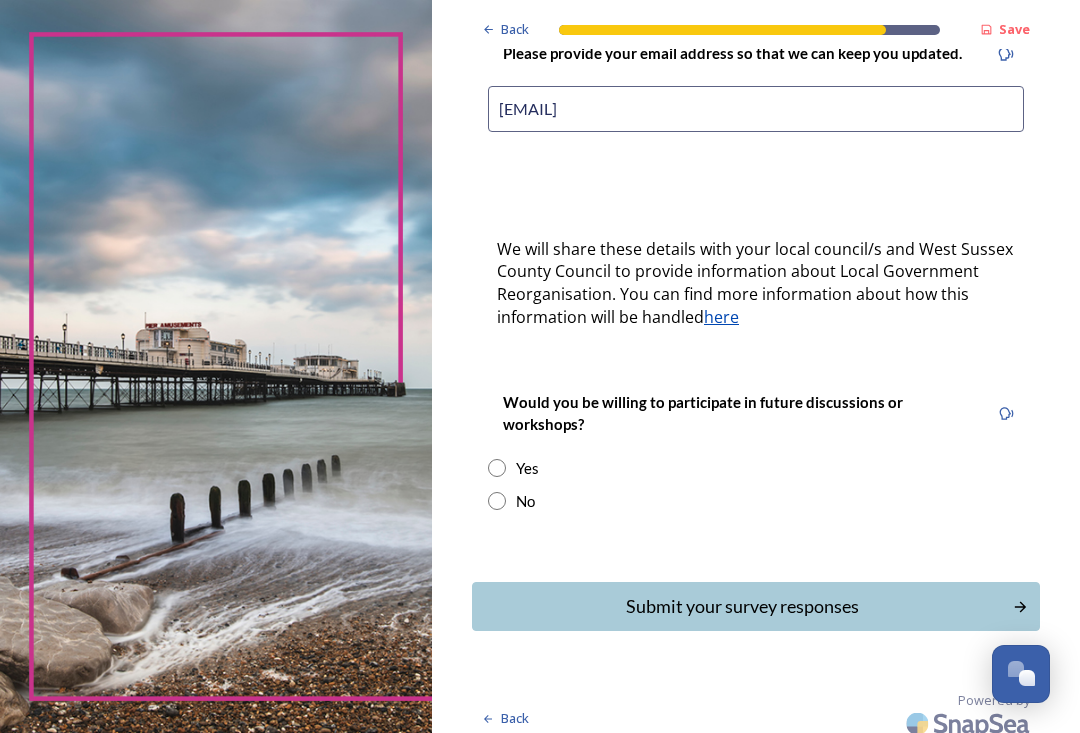 click at bounding box center (497, 501) 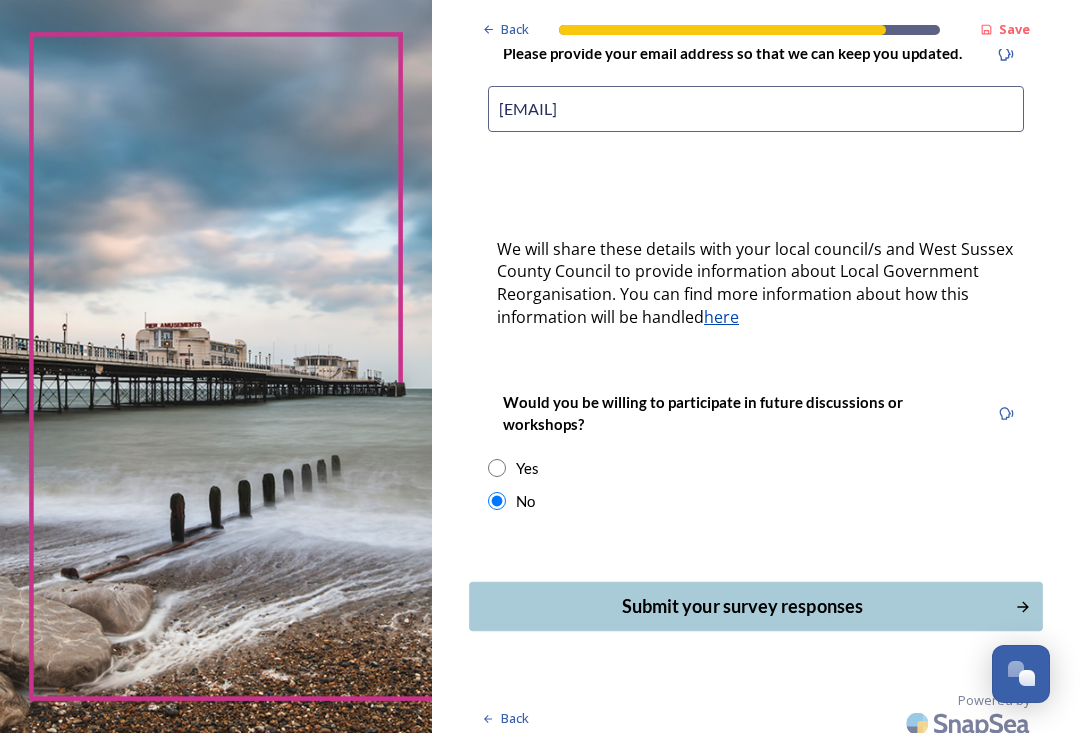 click on "Submit your survey responses" at bounding box center [742, 606] 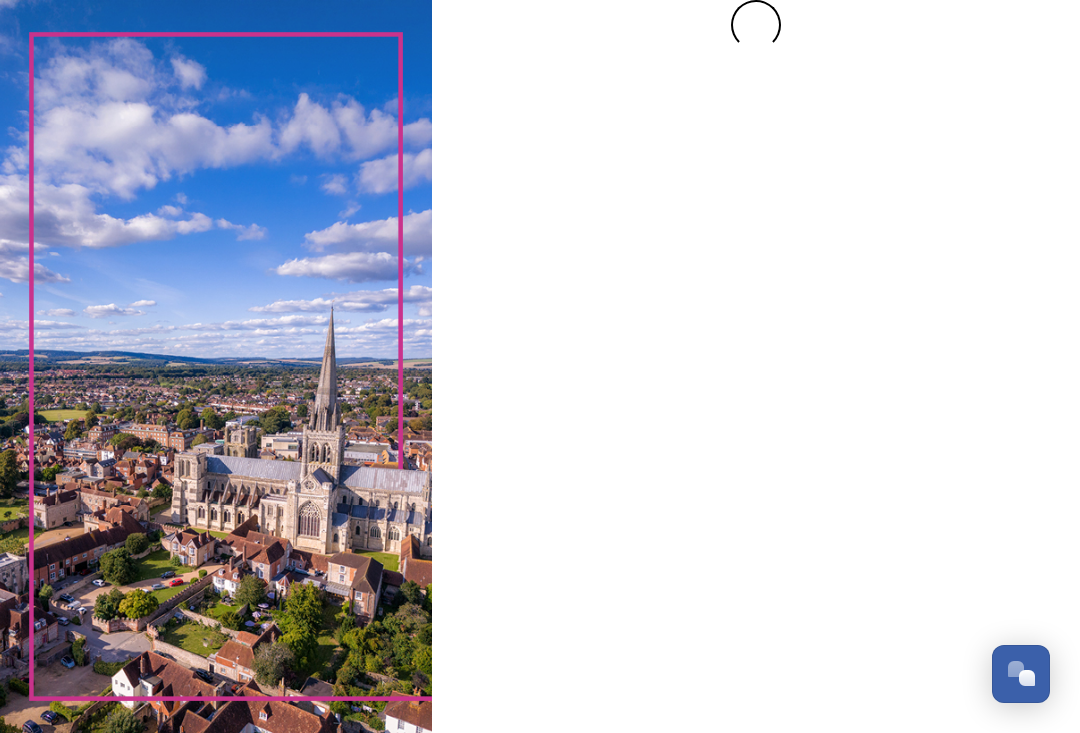 scroll, scrollTop: 0, scrollLeft: 0, axis: both 